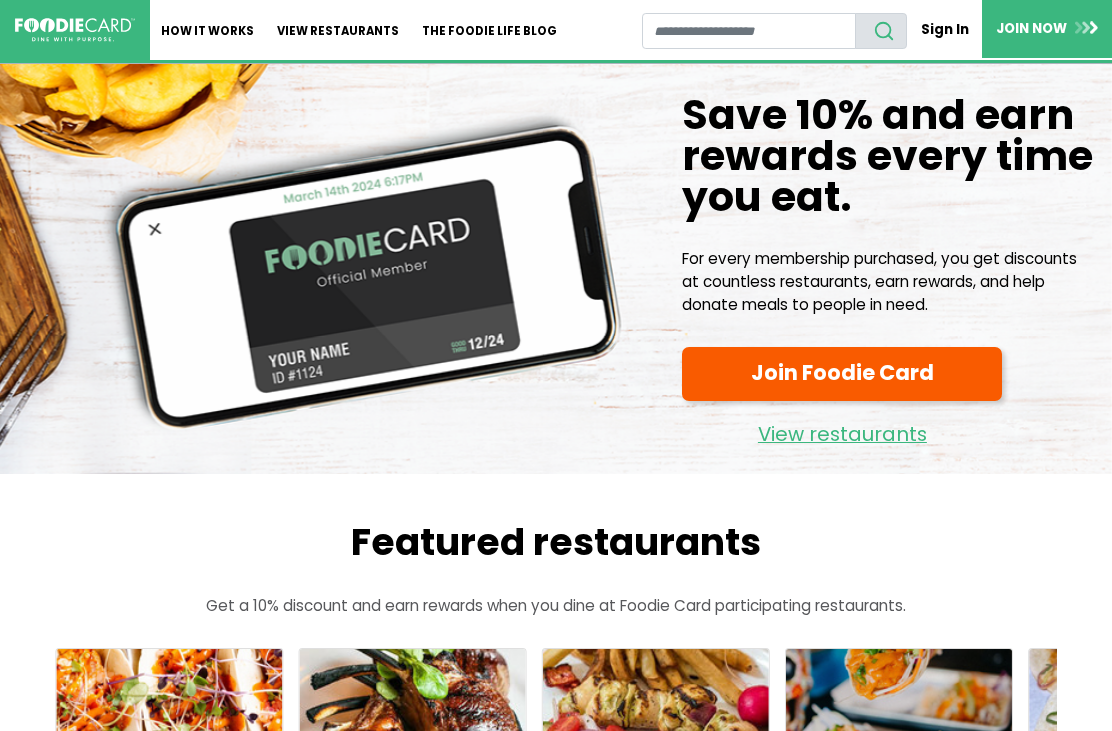scroll, scrollTop: 0, scrollLeft: 0, axis: both 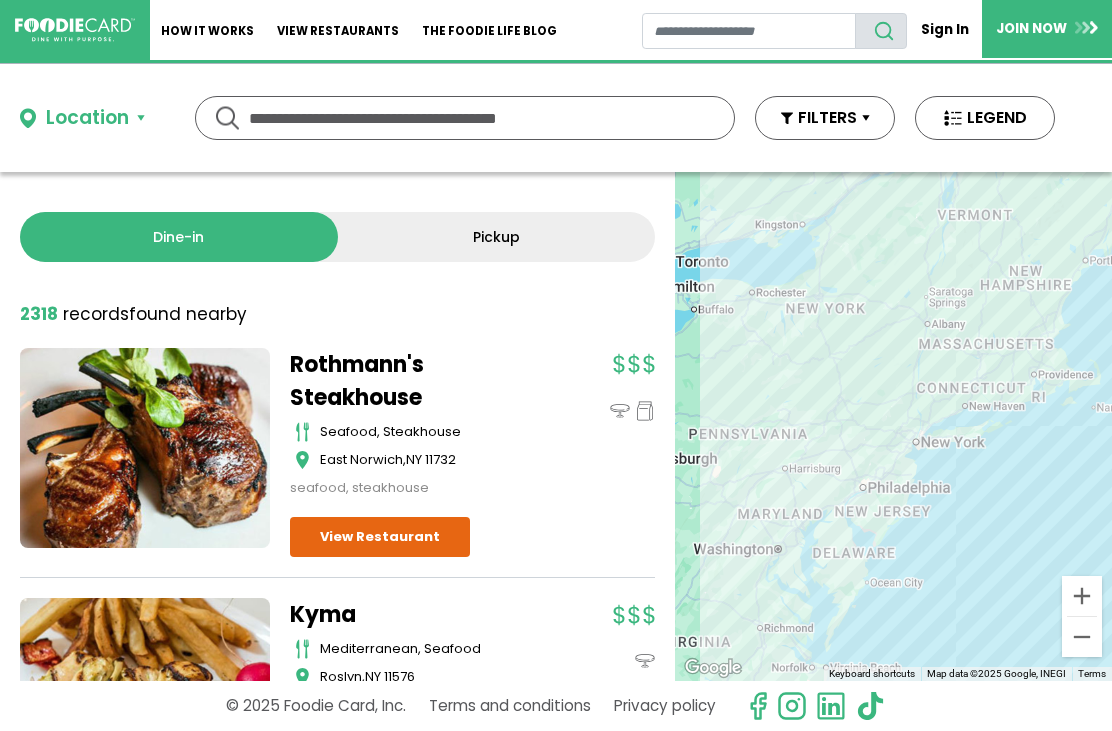 click on "Location" at bounding box center (87, 118) 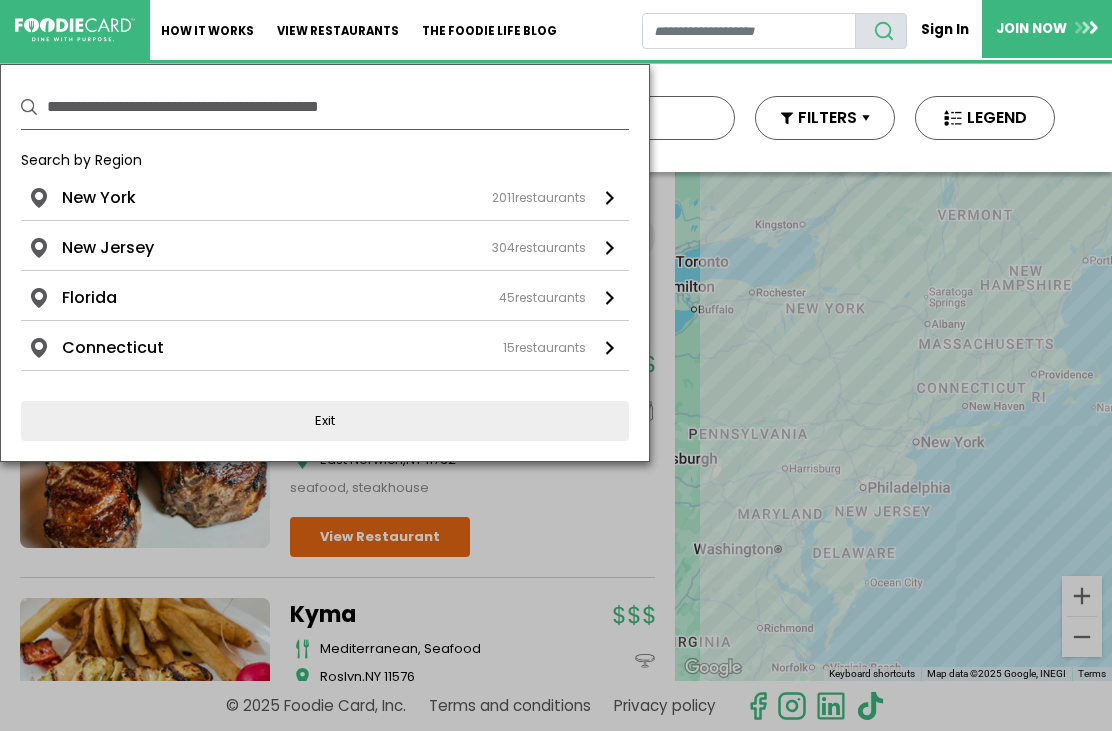 click on "New York
2011  restaurants" at bounding box center [324, 198] 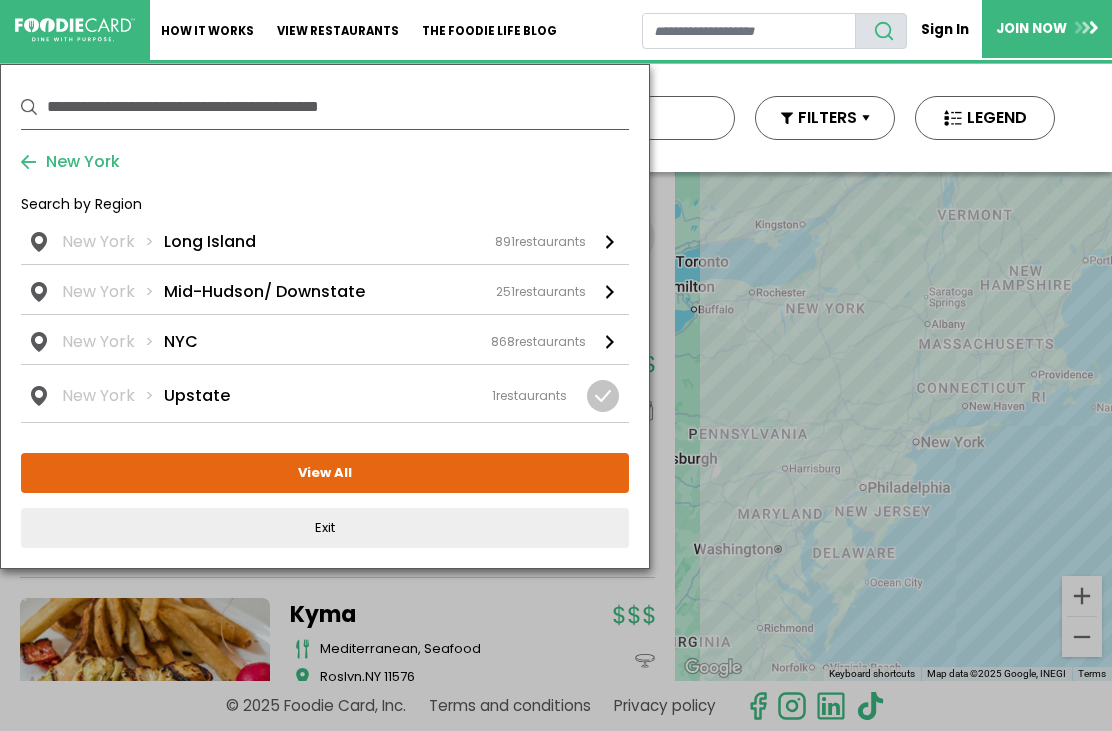 click on "New York
Long Island
891  restaurants" at bounding box center (324, 242) 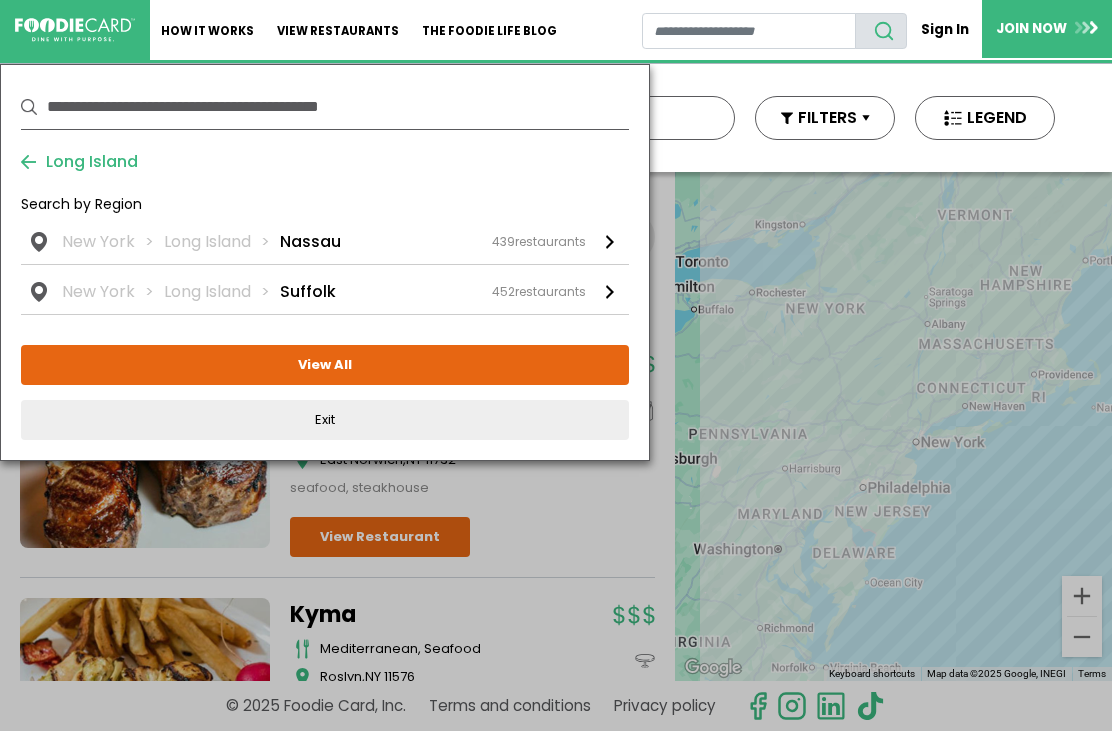 click on "New York
Long Island
Suffolk
452  restaurants" at bounding box center [324, 292] 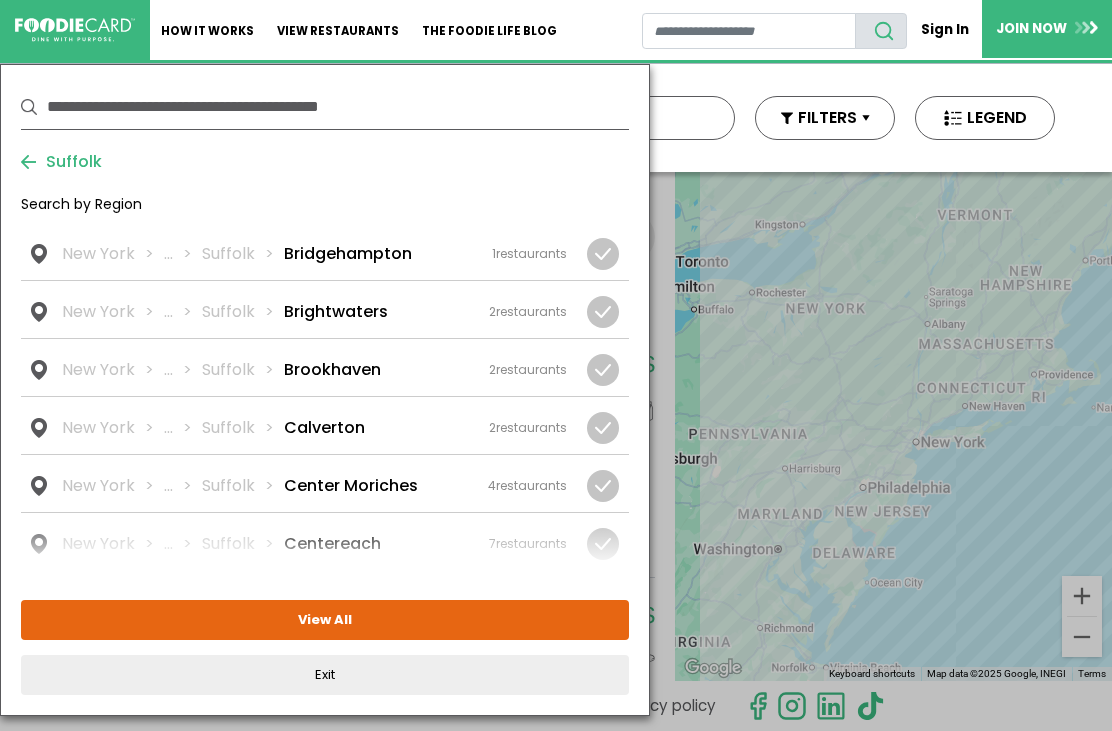 scroll, scrollTop: 400, scrollLeft: 0, axis: vertical 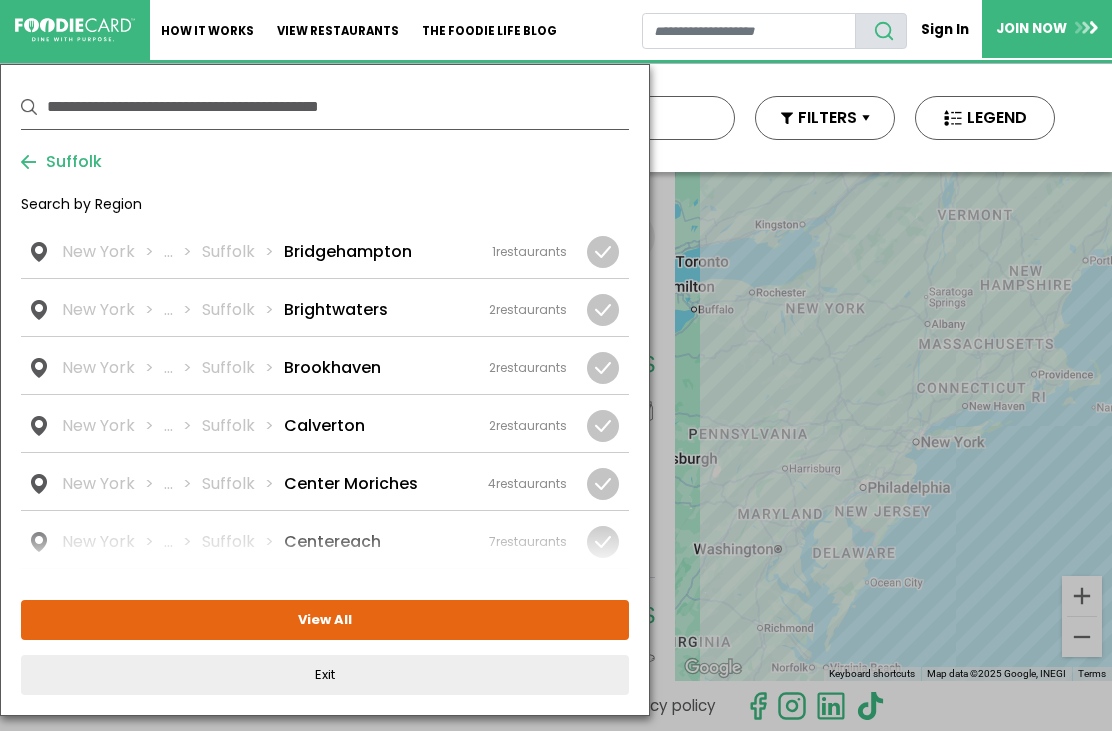 click on "Bridgehampton" at bounding box center [348, 252] 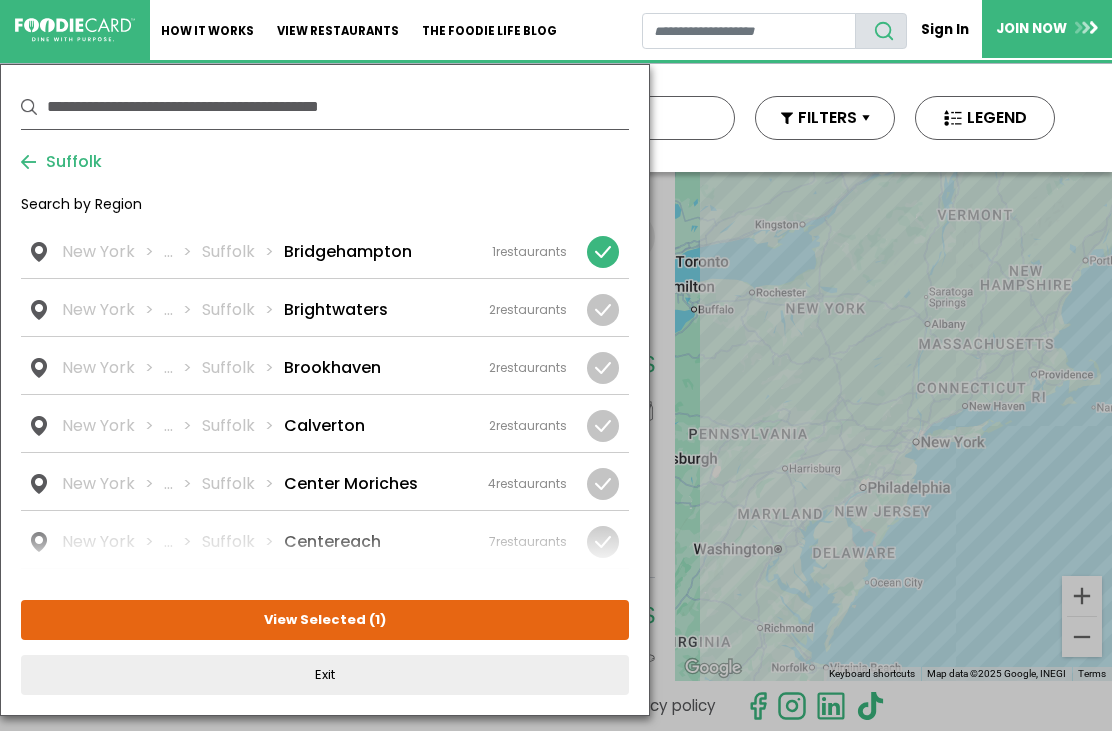 click on "View Selected ( 1 )" at bounding box center [325, 620] 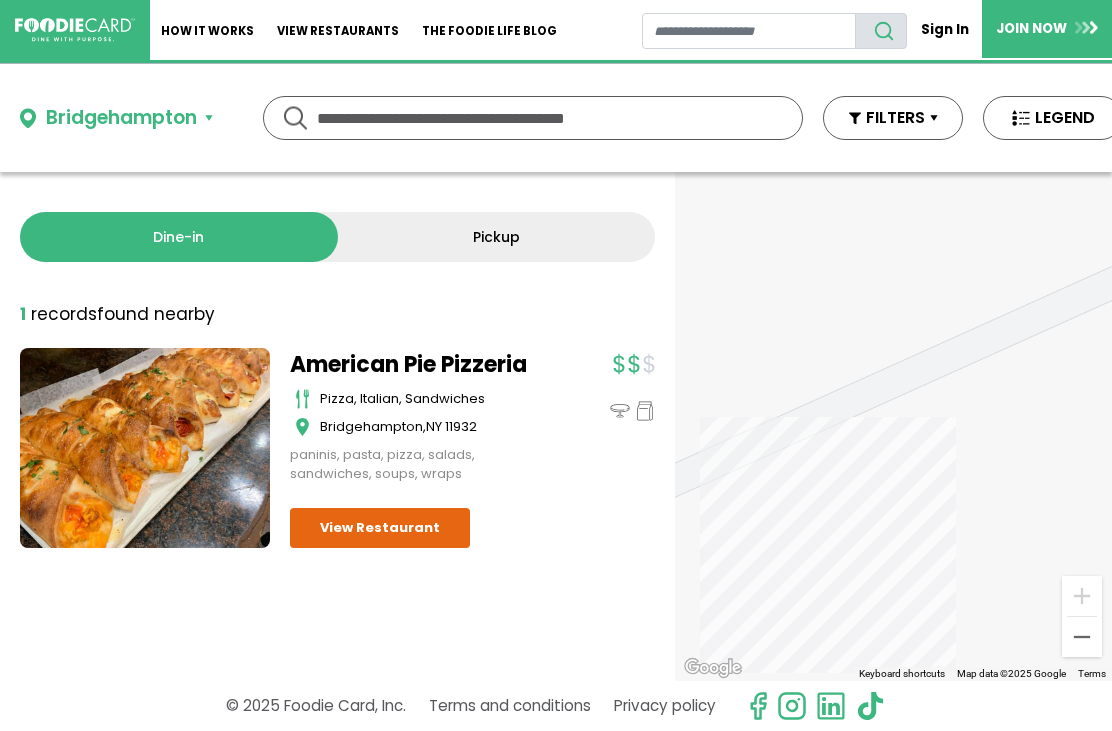 click on "Bridgehampton" at bounding box center [121, 118] 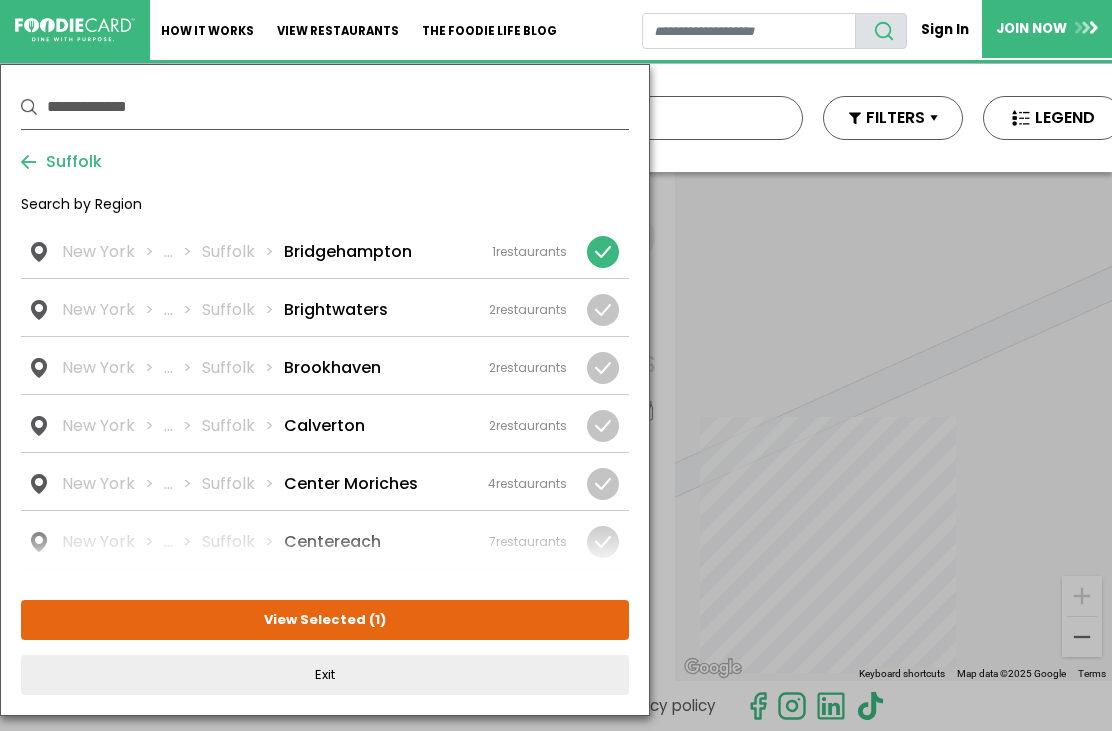 click at bounding box center (603, 252) 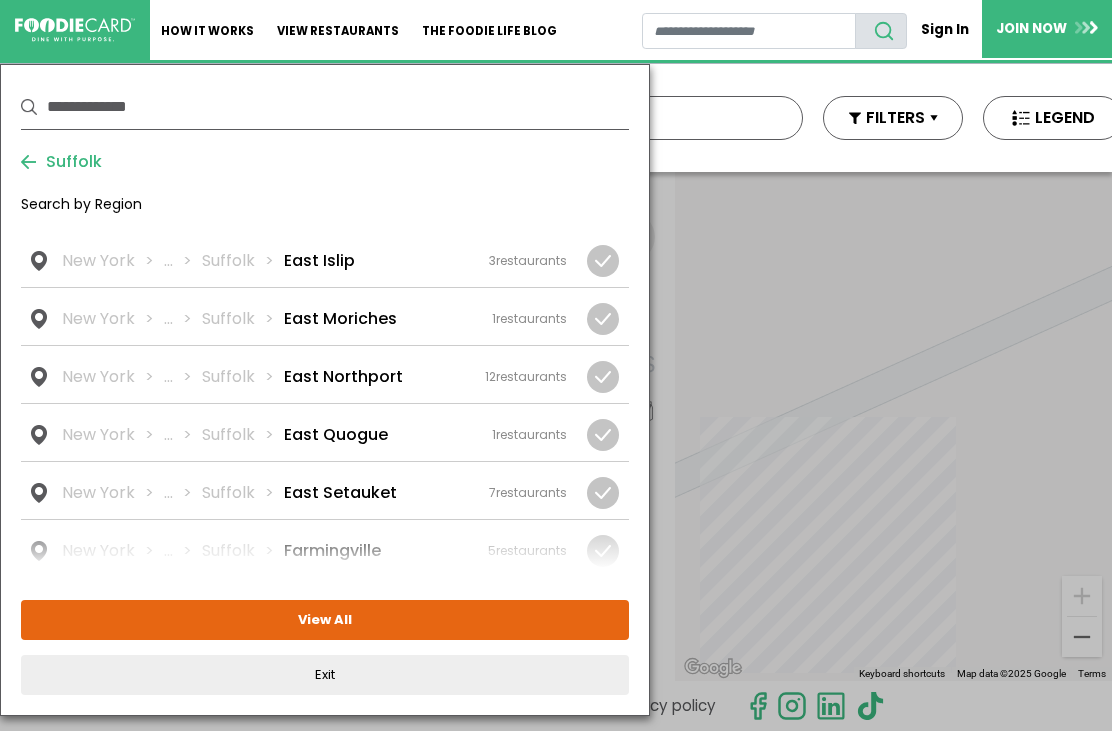 scroll, scrollTop: 1147, scrollLeft: 0, axis: vertical 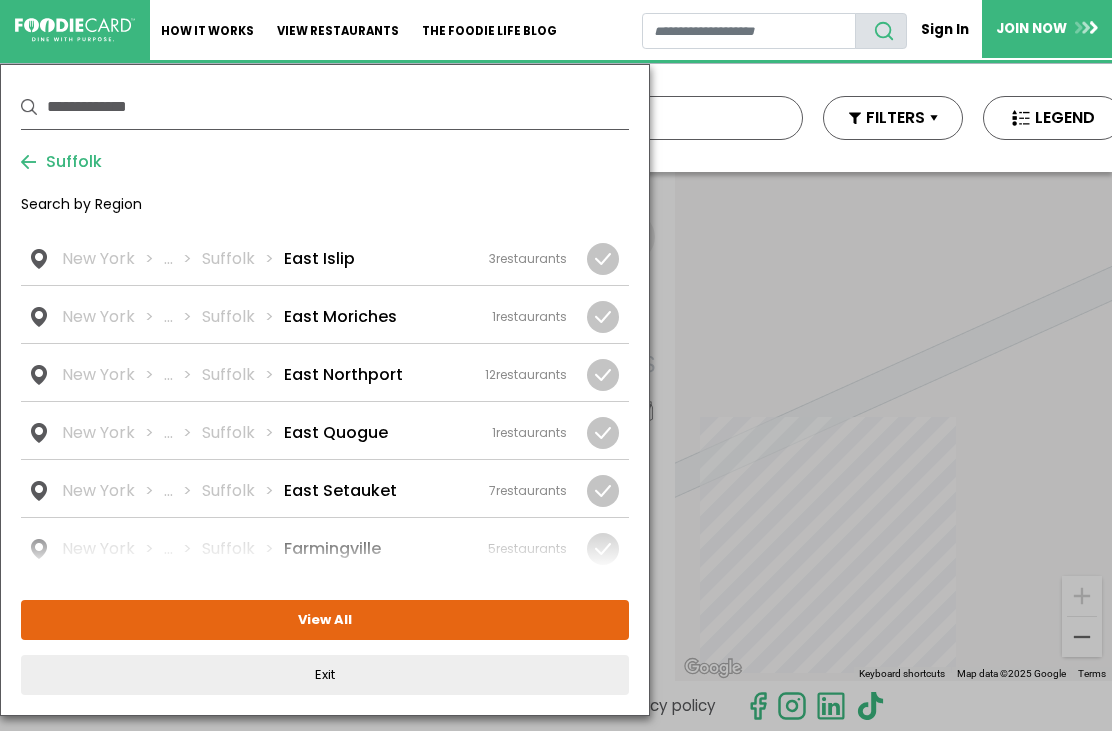 click on "East Quogue" at bounding box center [336, 433] 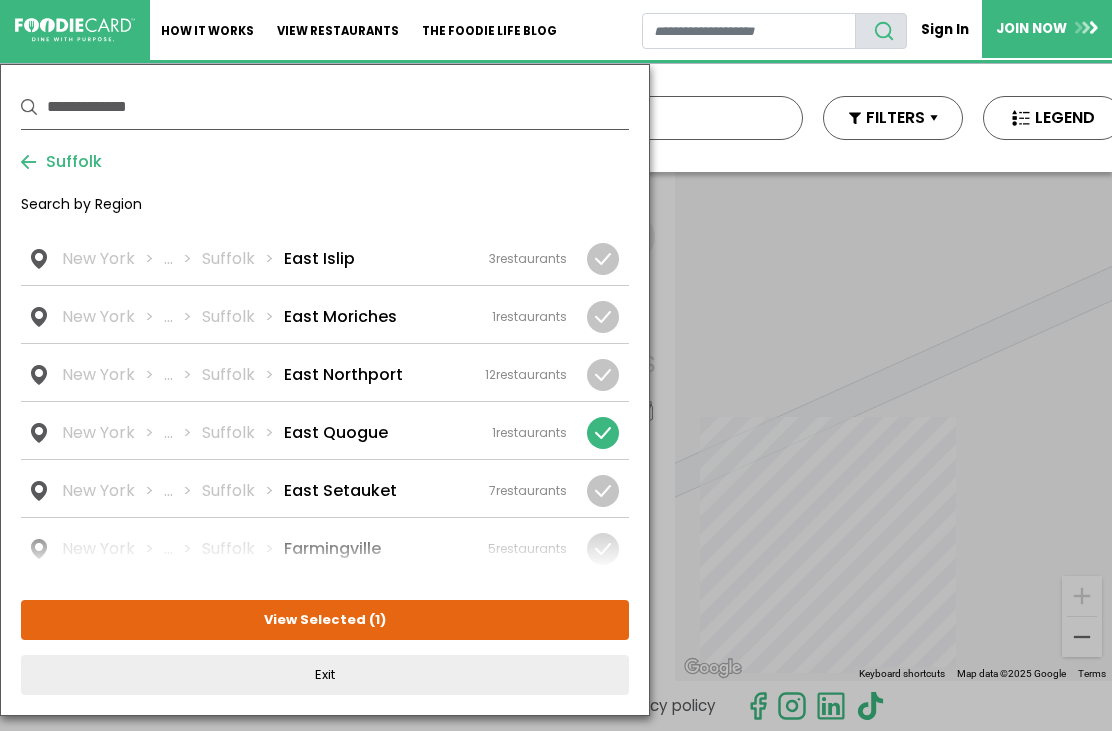 click on "View Selected ( 1 )" at bounding box center [325, 620] 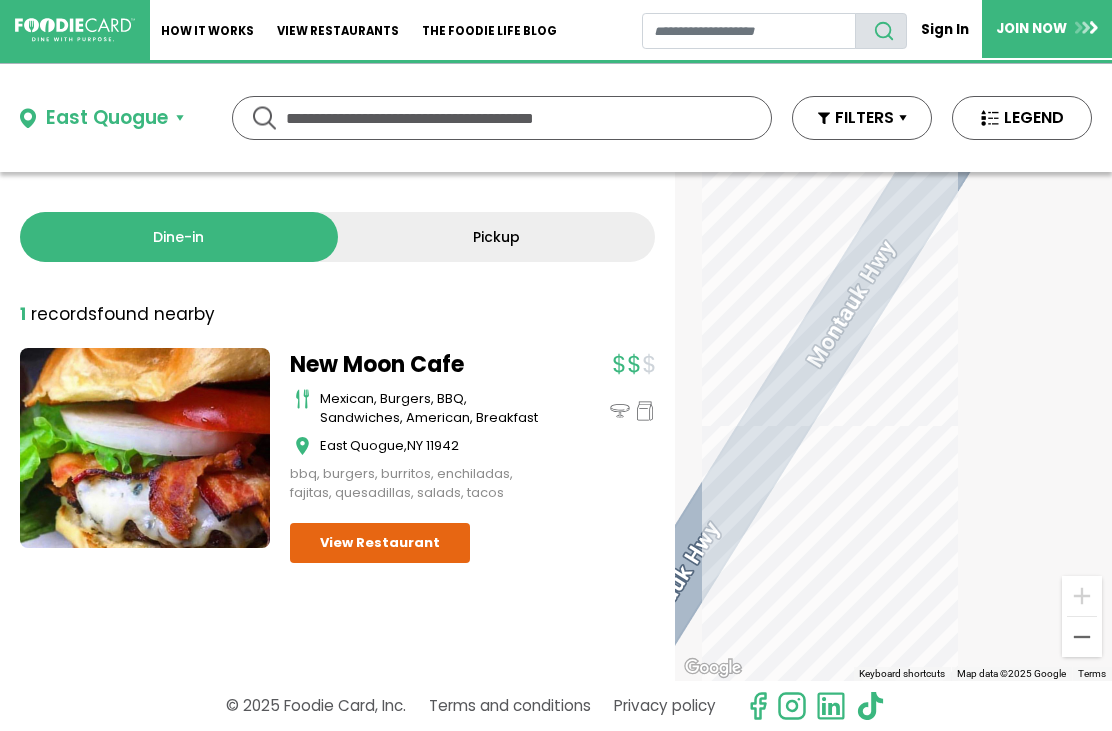 click on "East Quogue" at bounding box center (107, 118) 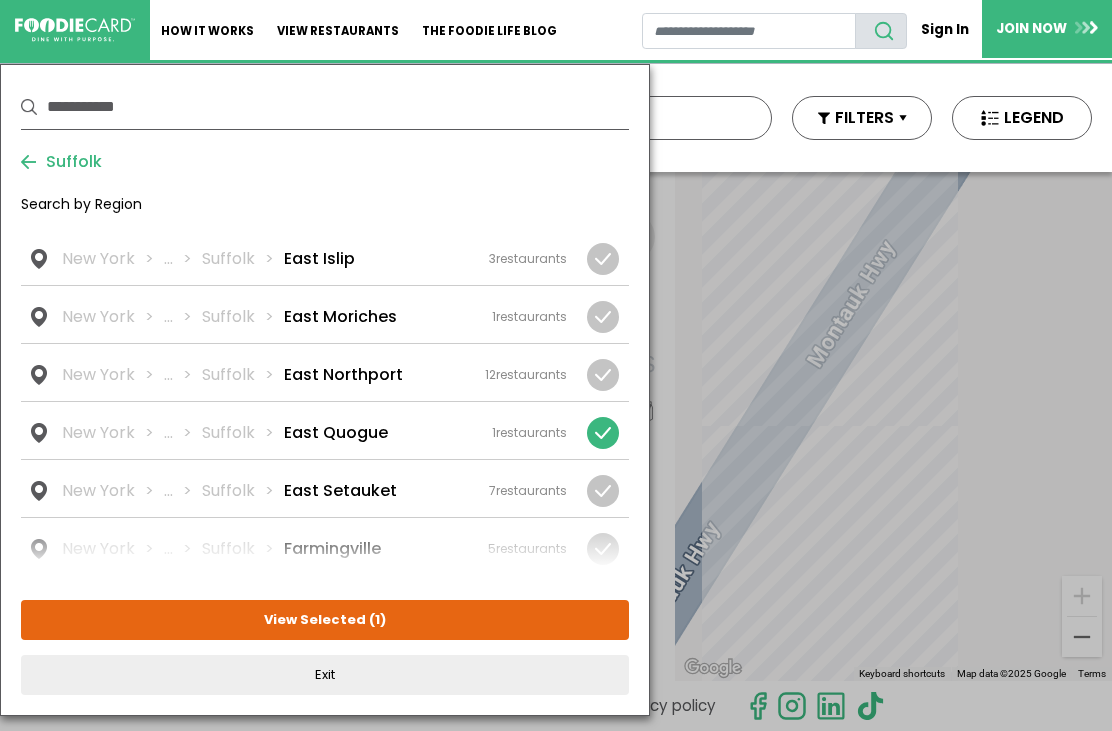 click at bounding box center (603, 433) 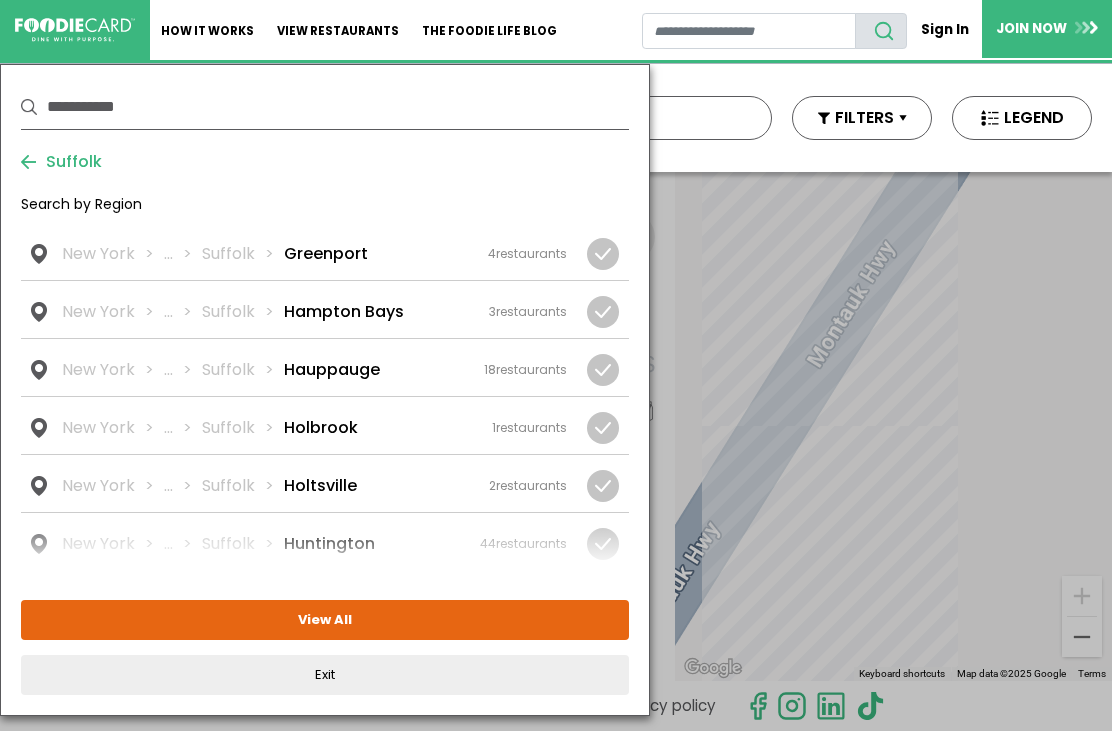 scroll, scrollTop: 1538, scrollLeft: 0, axis: vertical 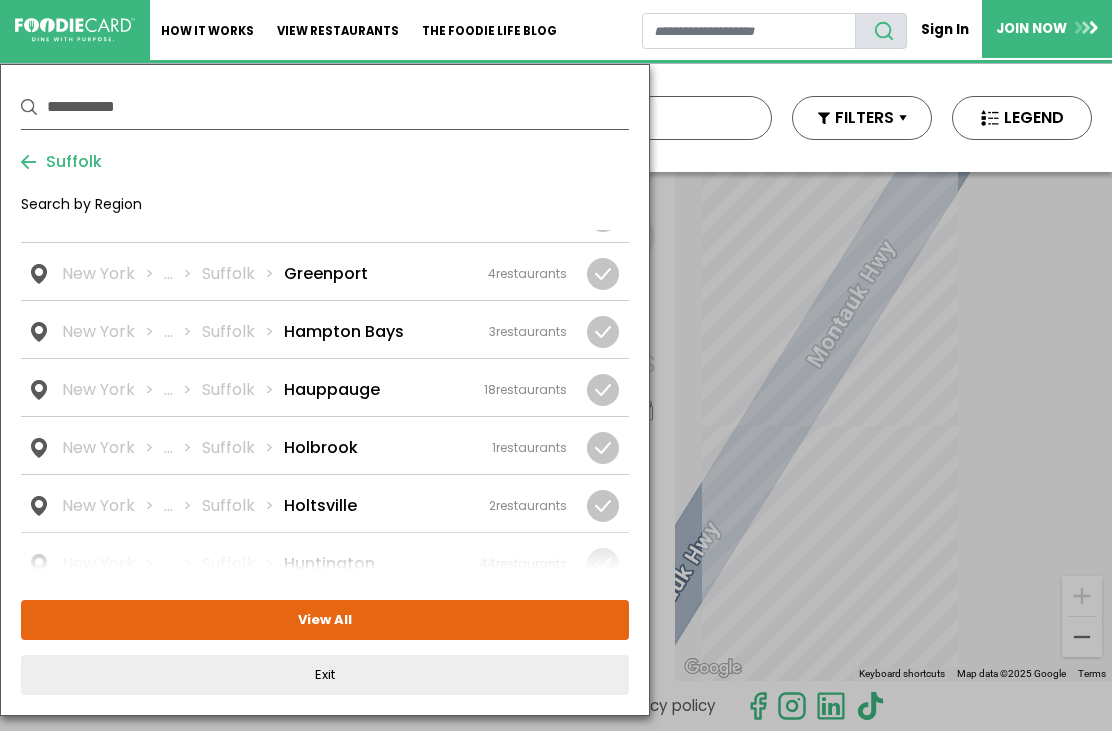 click on "Hampton Bays" at bounding box center (344, 332) 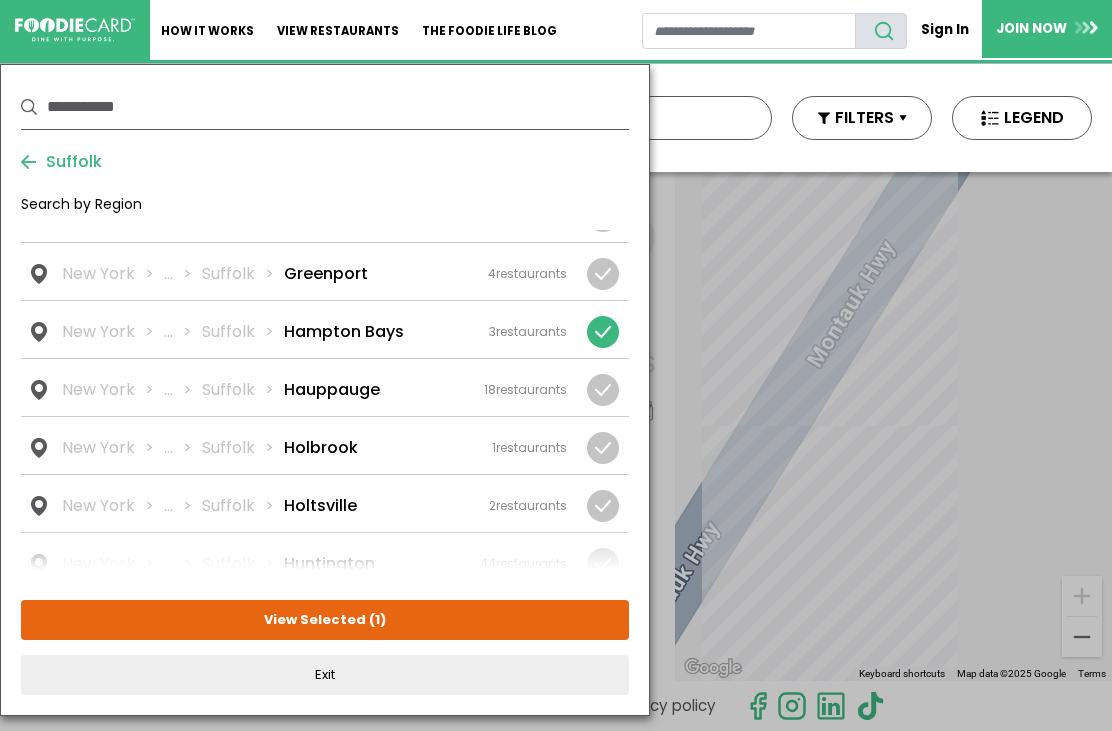 click on "View Selected ( 1 )" at bounding box center [325, 620] 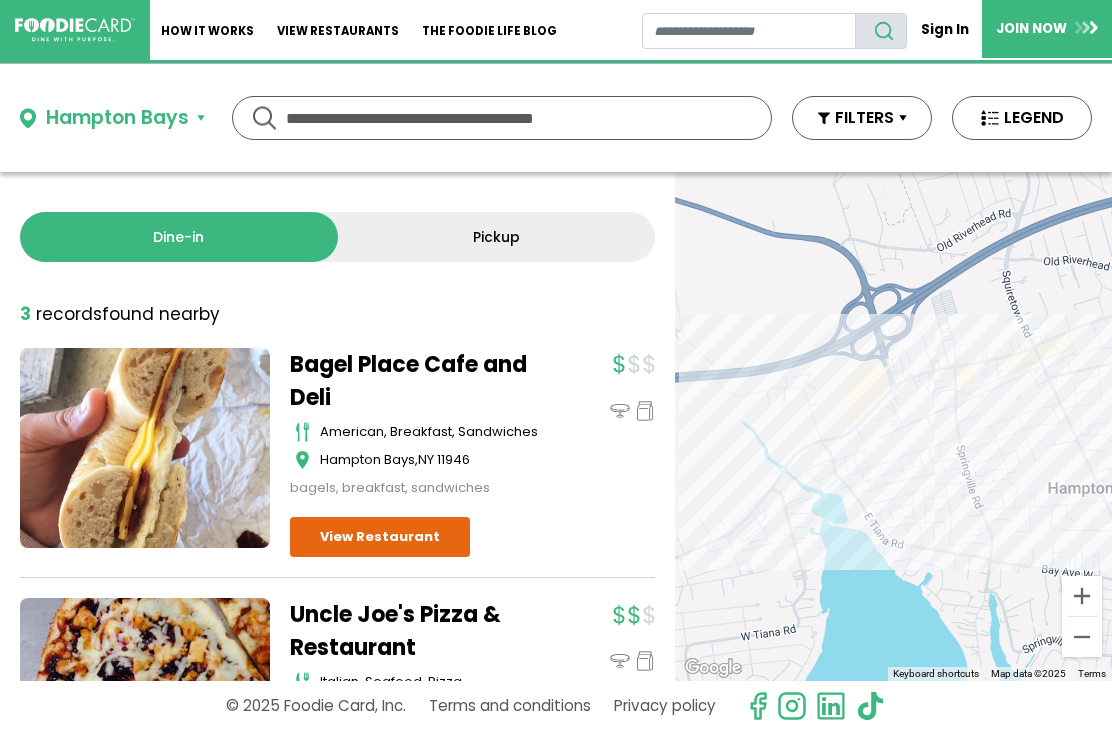 scroll, scrollTop: 0, scrollLeft: 0, axis: both 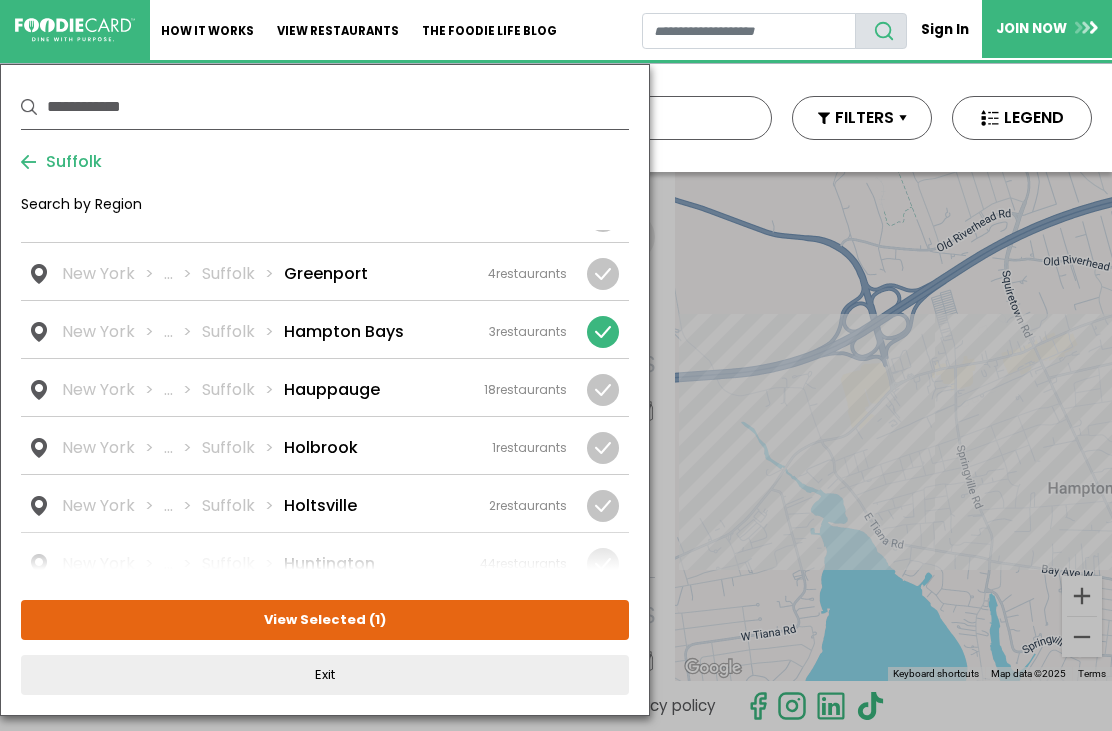 click at bounding box center [603, 332] 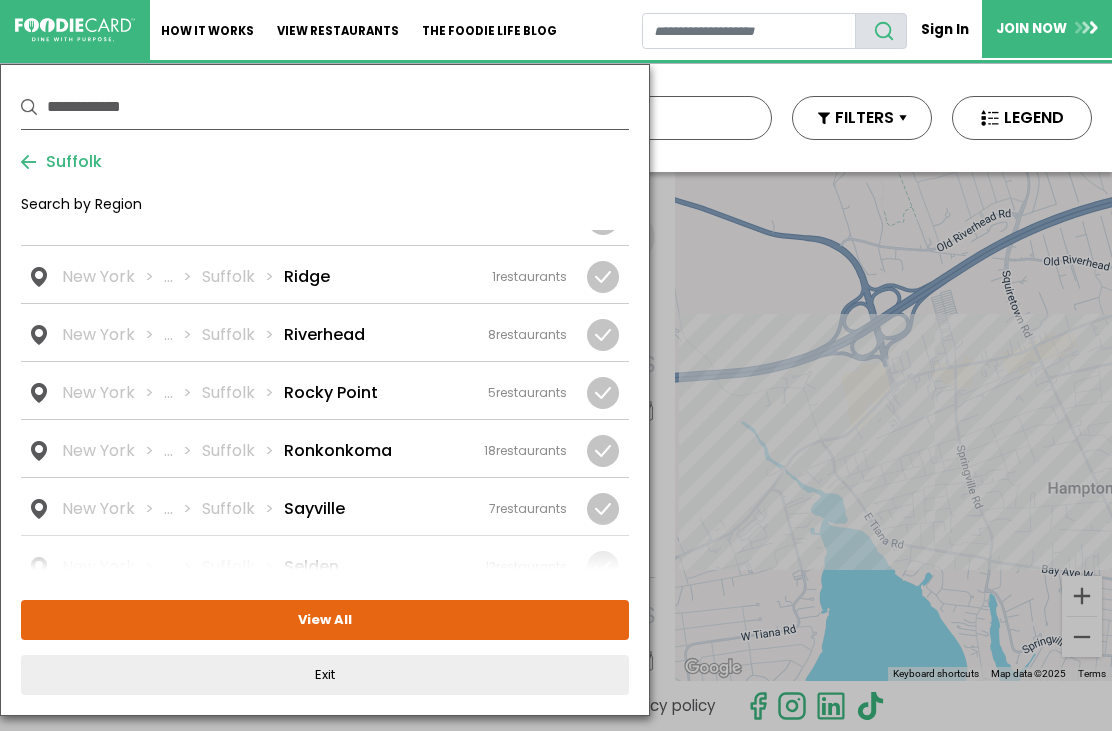 scroll, scrollTop: 3280, scrollLeft: 0, axis: vertical 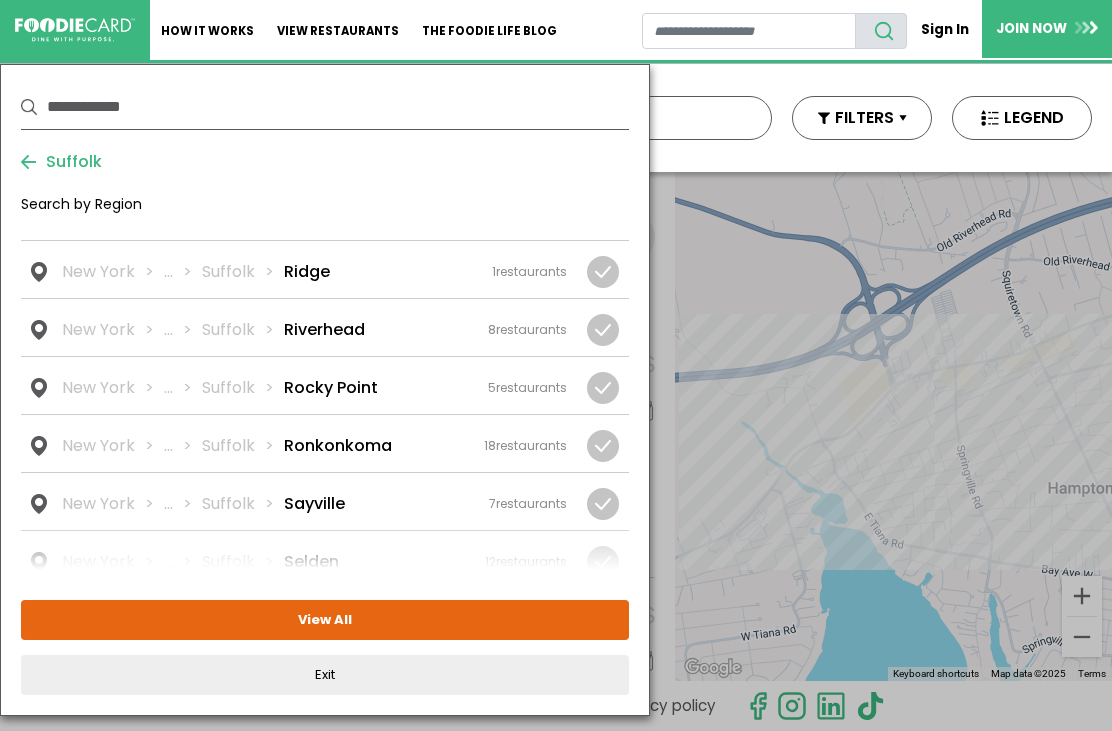 click on "Riverhead" at bounding box center (324, 330) 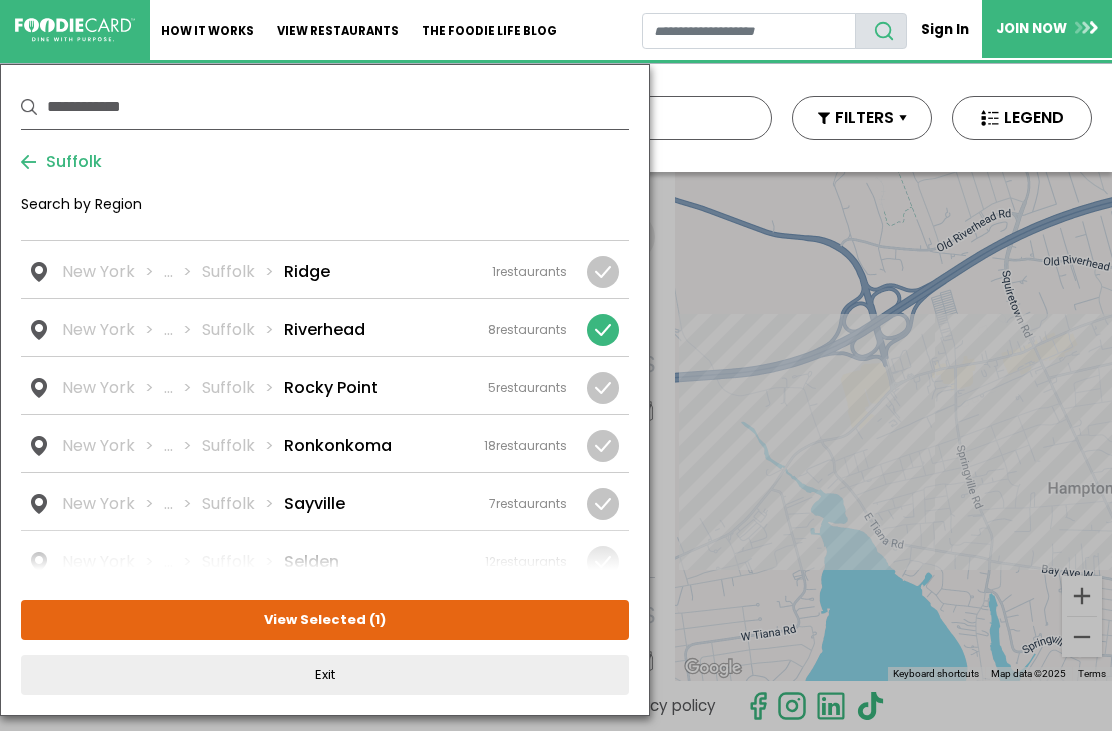 click on "View Selected ( 1 )" at bounding box center [325, 620] 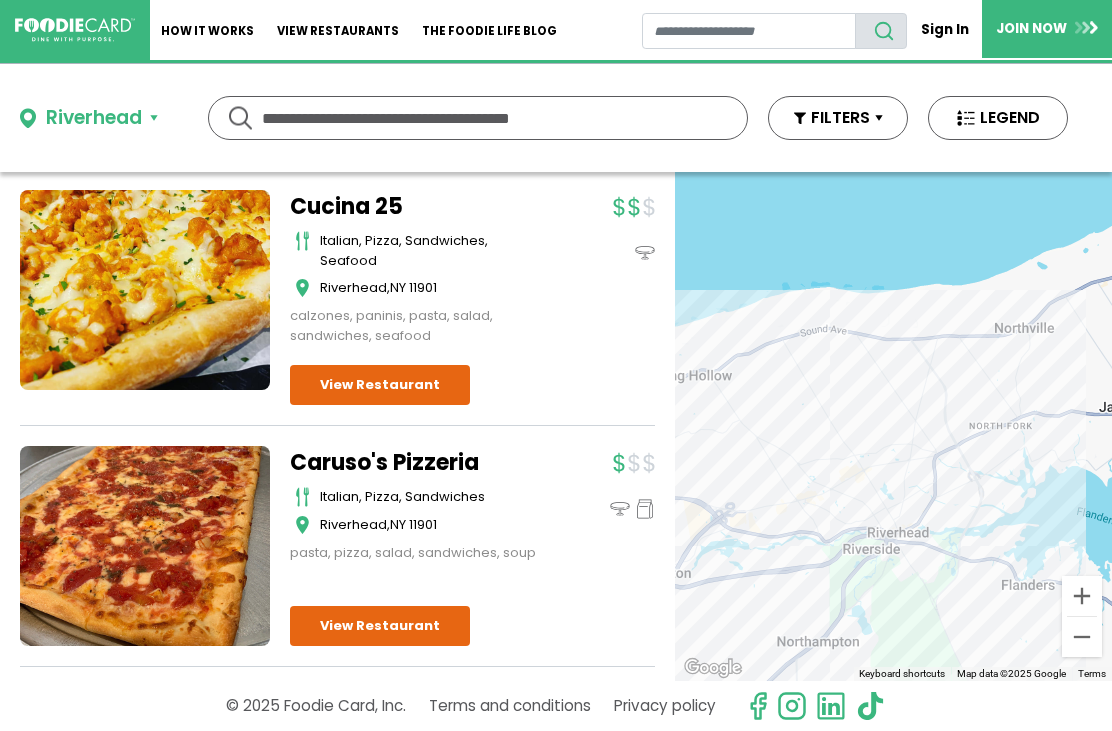 click on "Riverhead" at bounding box center [94, 118] 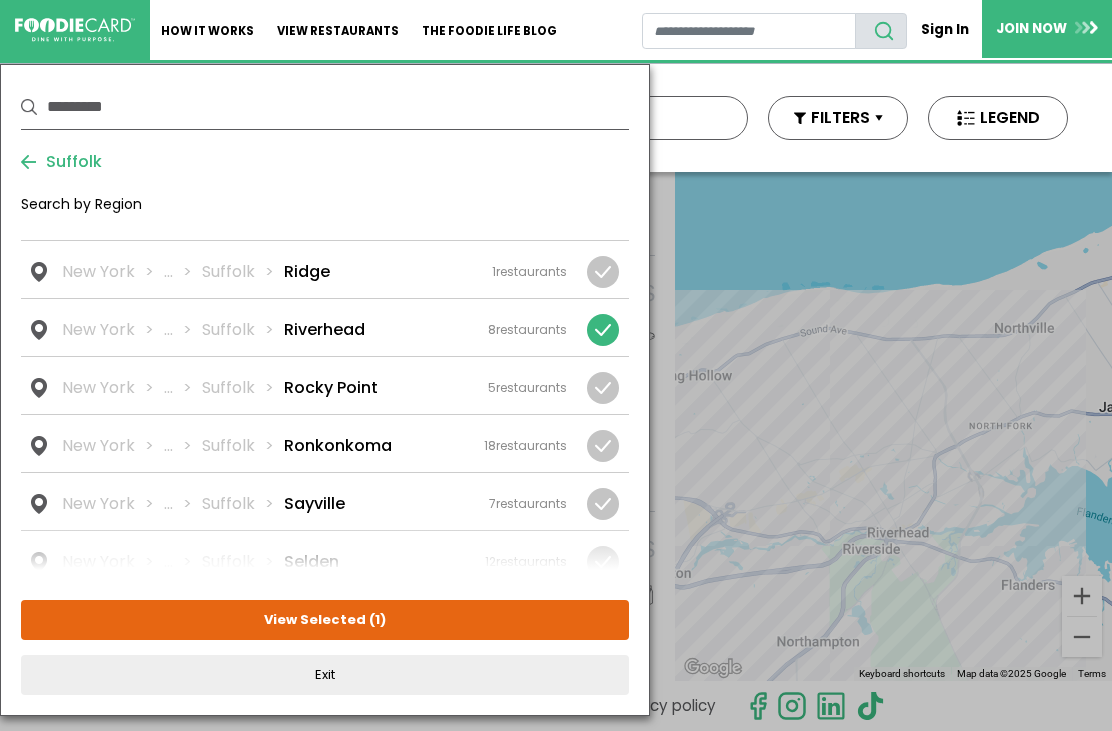 scroll, scrollTop: 1045, scrollLeft: 0, axis: vertical 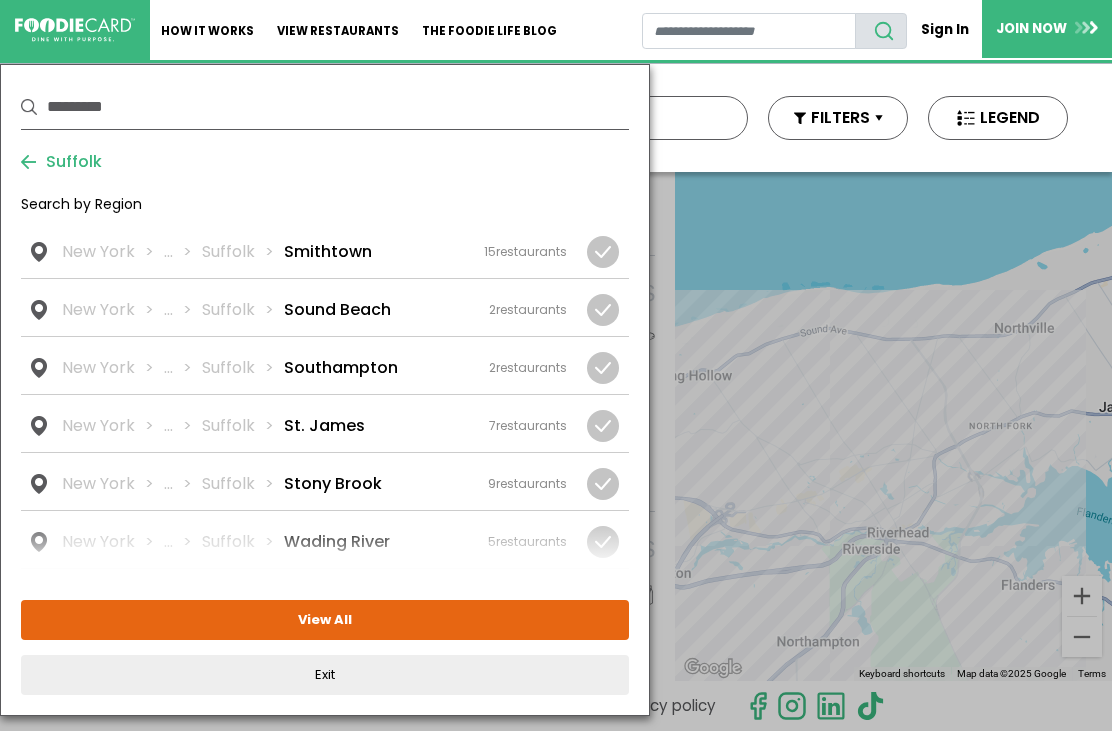 click on "Southampton" at bounding box center [341, 368] 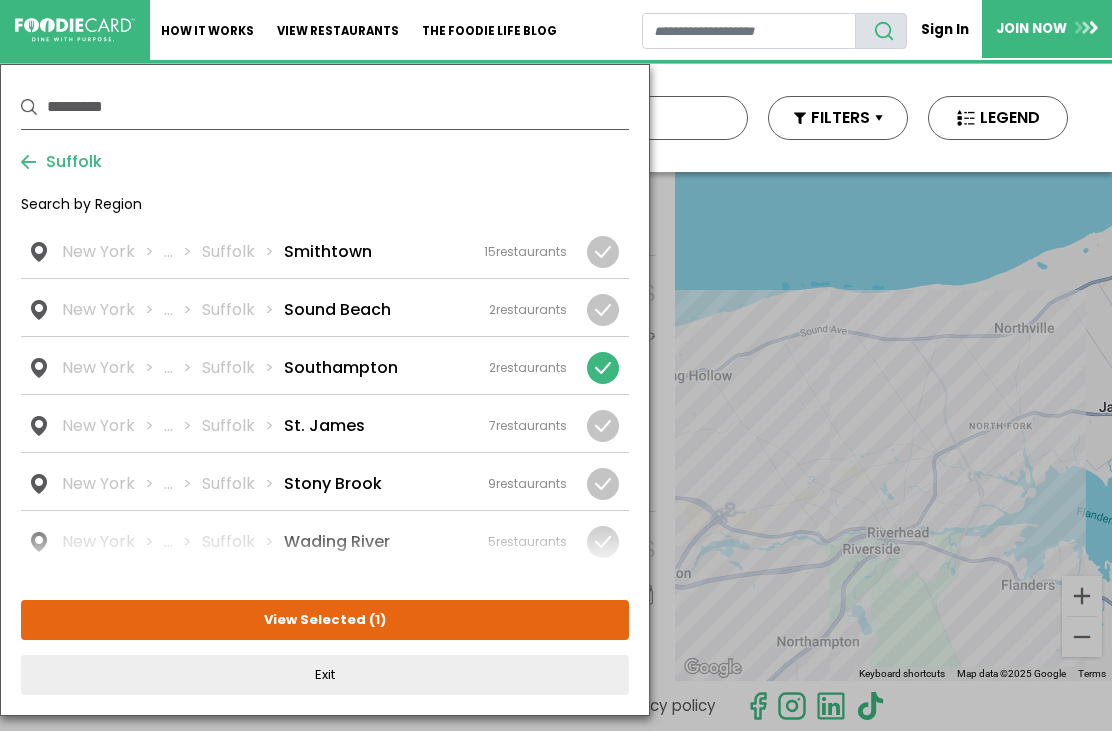 click on "View Selected ( 1 )" at bounding box center [325, 620] 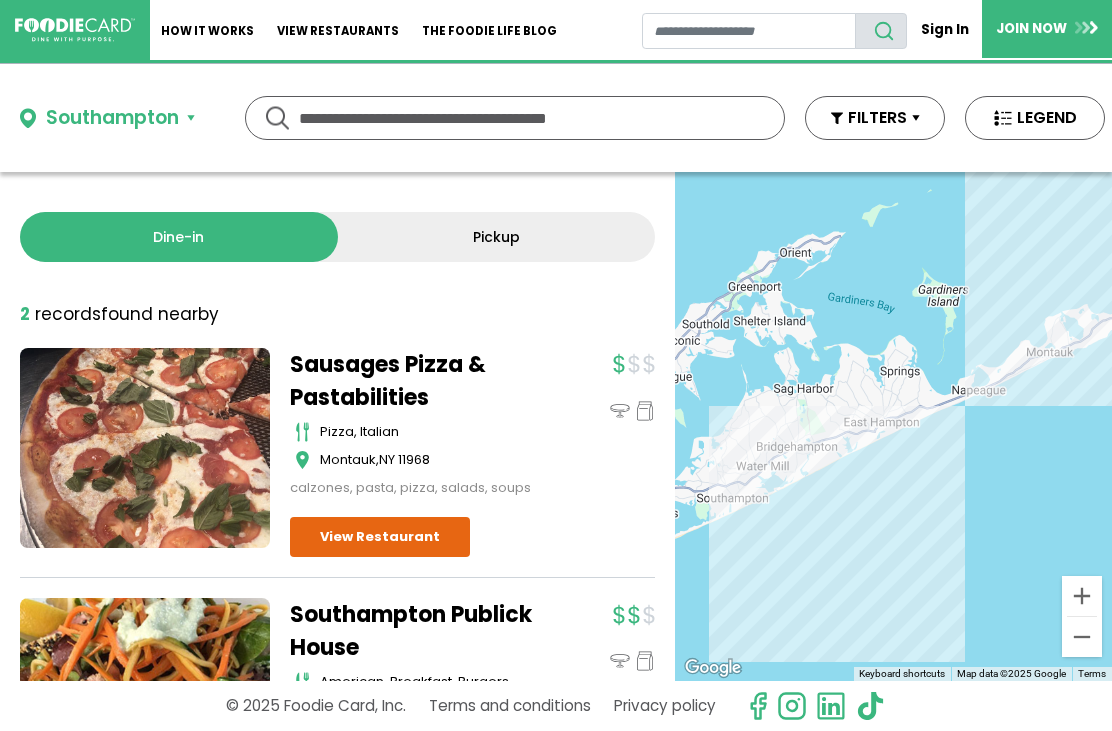 scroll, scrollTop: 0, scrollLeft: 0, axis: both 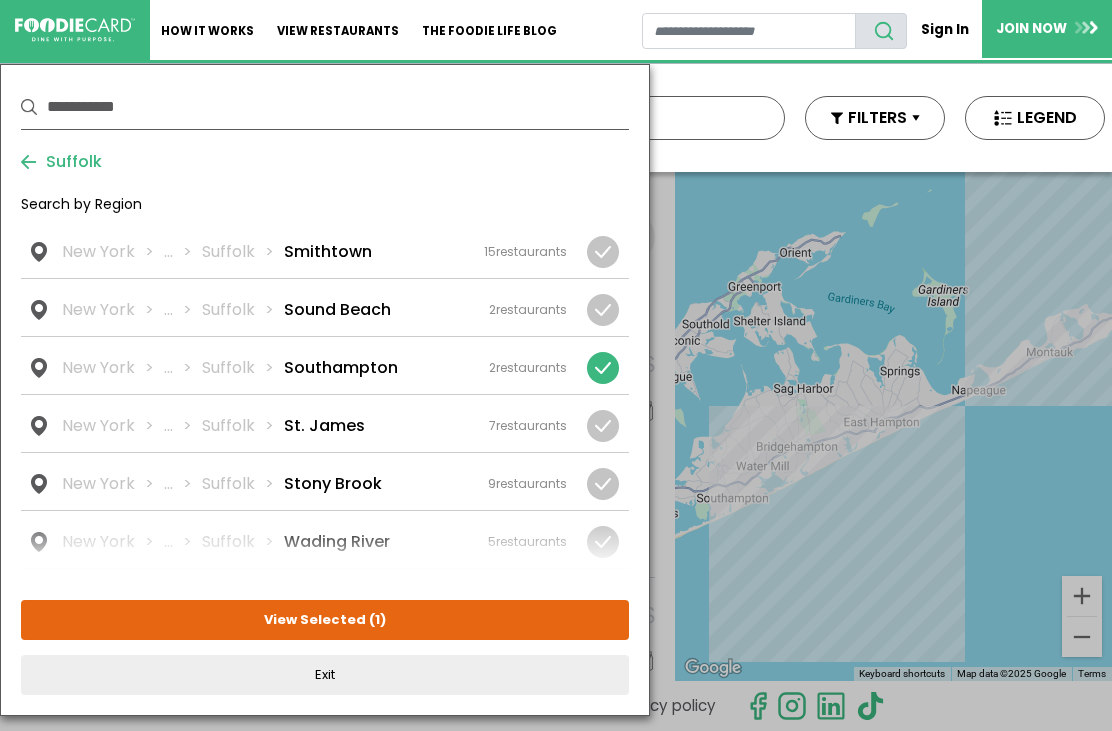 click at bounding box center (603, 368) 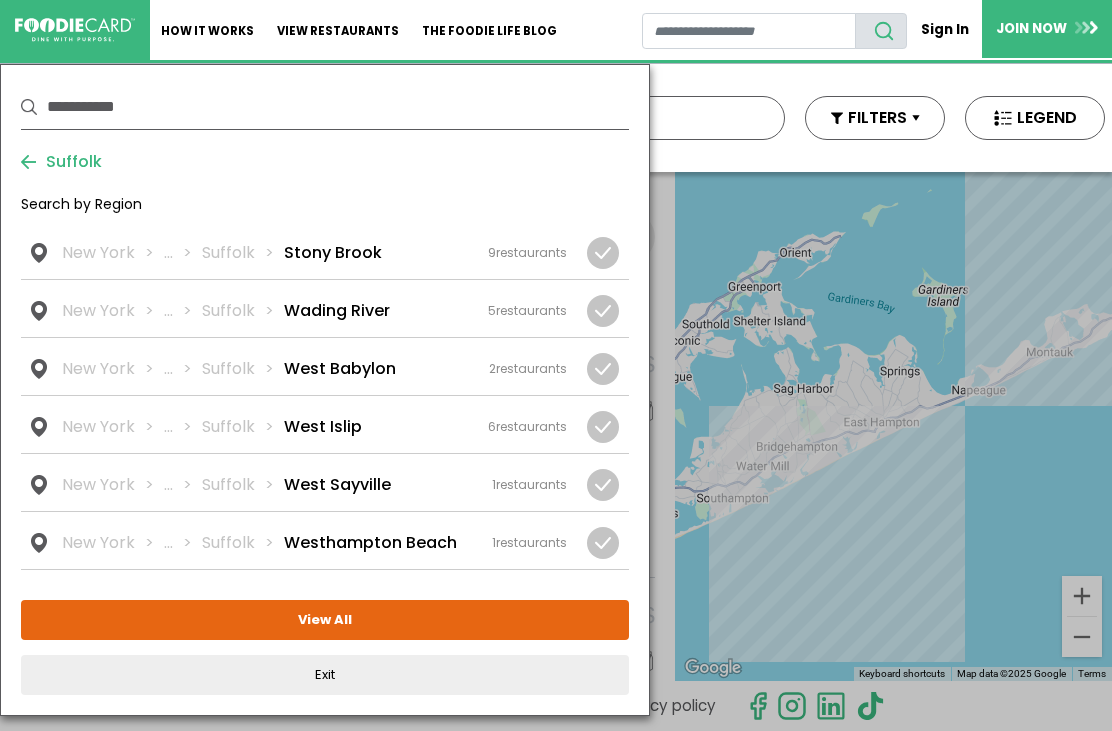 scroll, scrollTop: 3995, scrollLeft: 0, axis: vertical 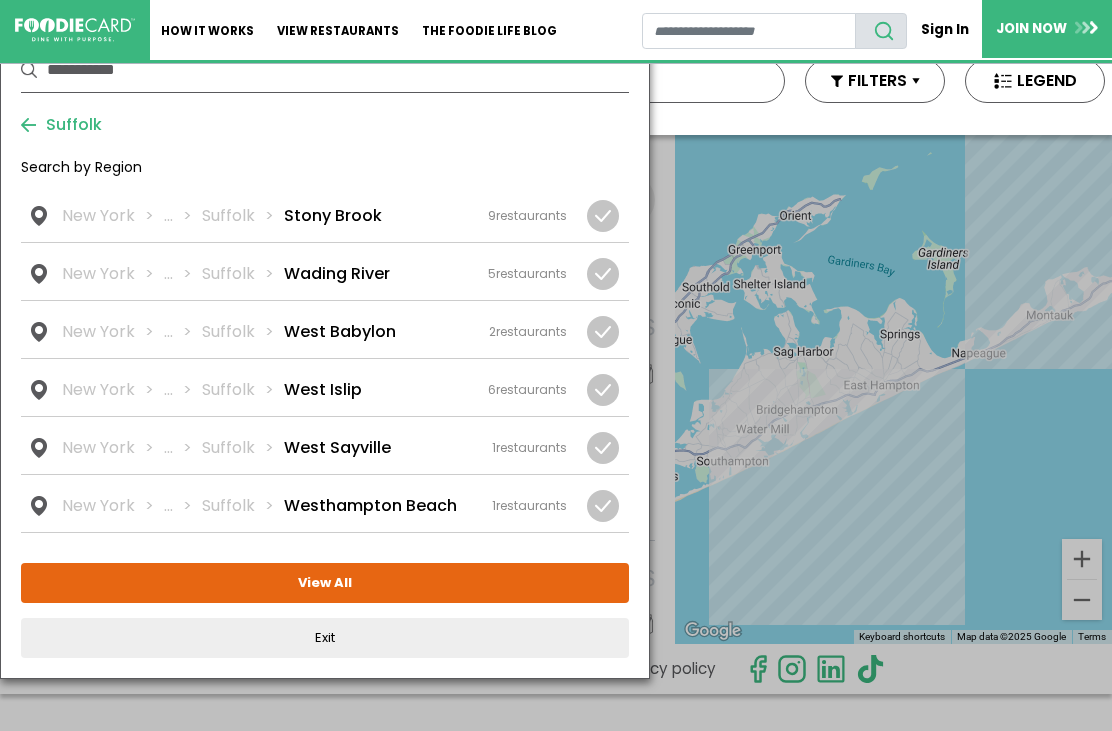 click on "New York
...
Suffolk
Westhampton Beach
1  restaurants" at bounding box center [314, 506] 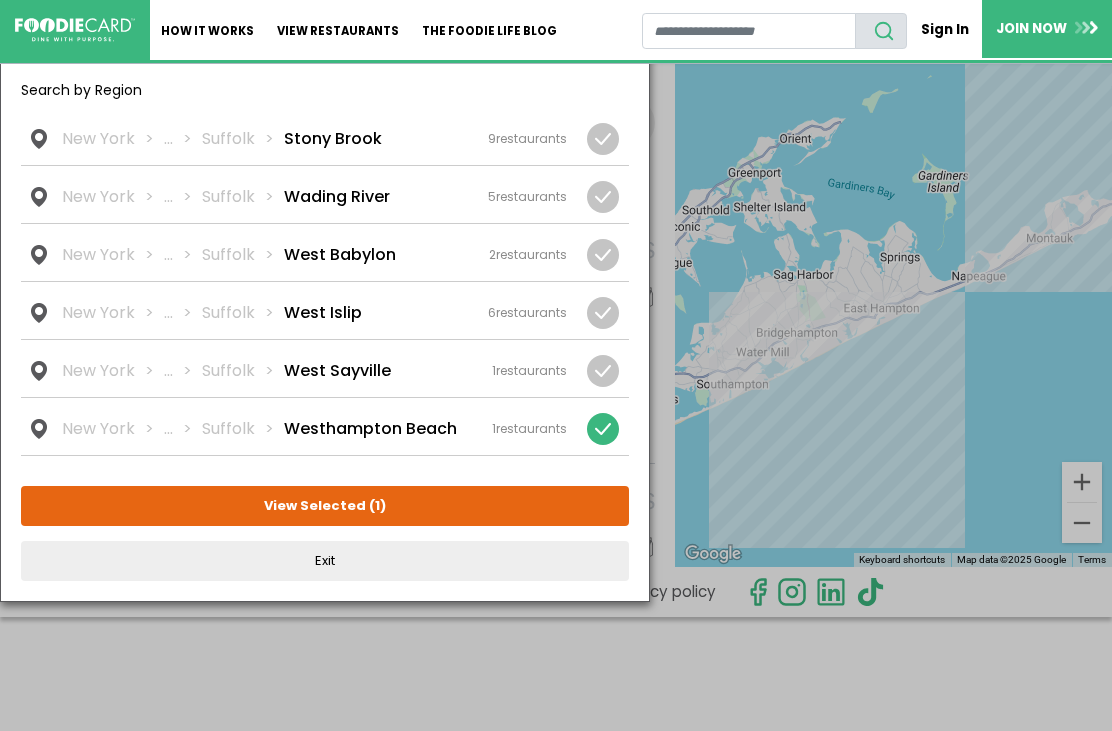 scroll, scrollTop: 113, scrollLeft: 0, axis: vertical 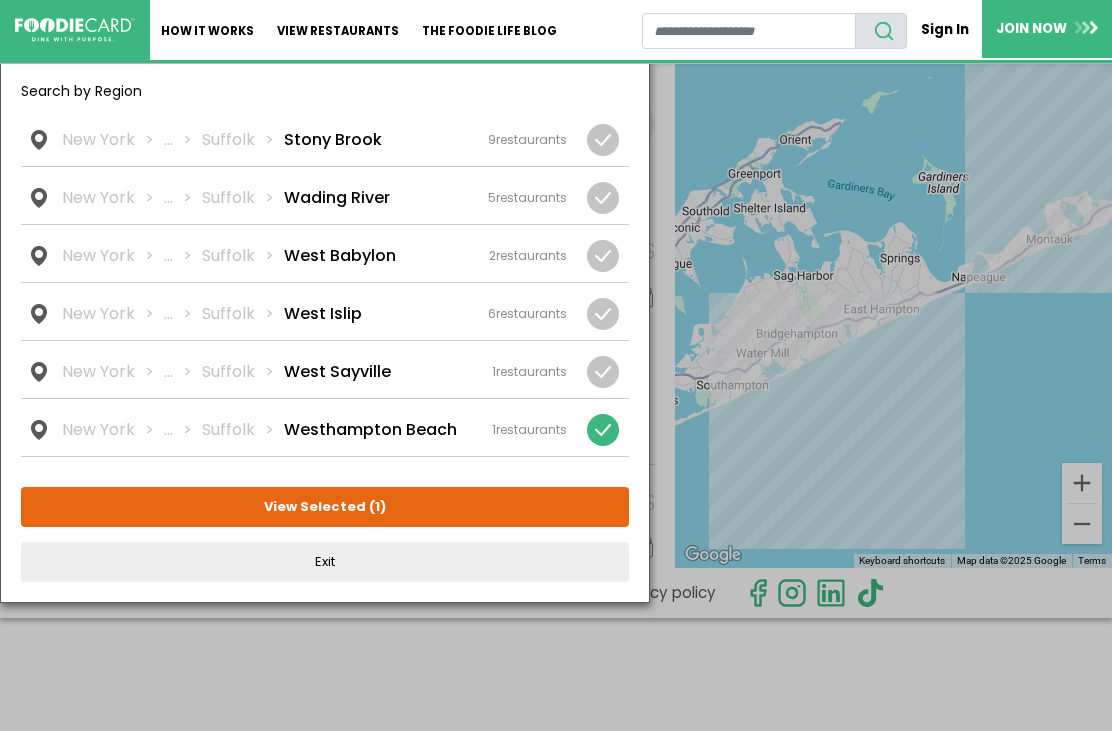 click on "Westhampton Beach" at bounding box center [370, 430] 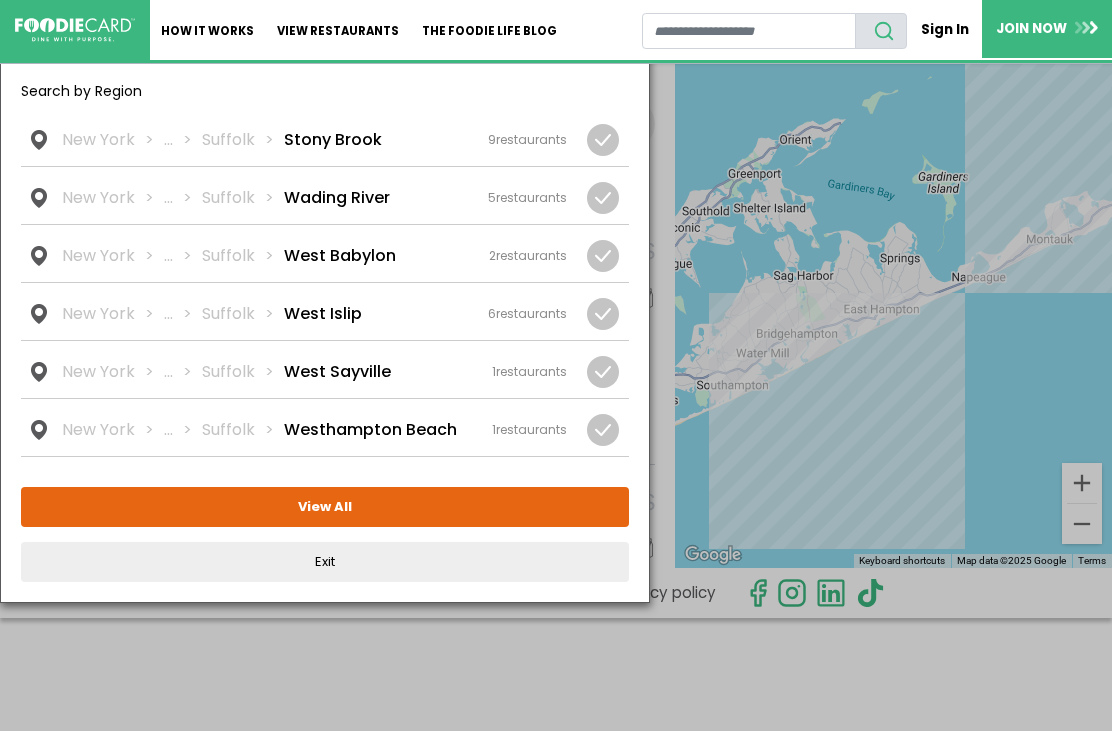 click on "View All" at bounding box center [325, 507] 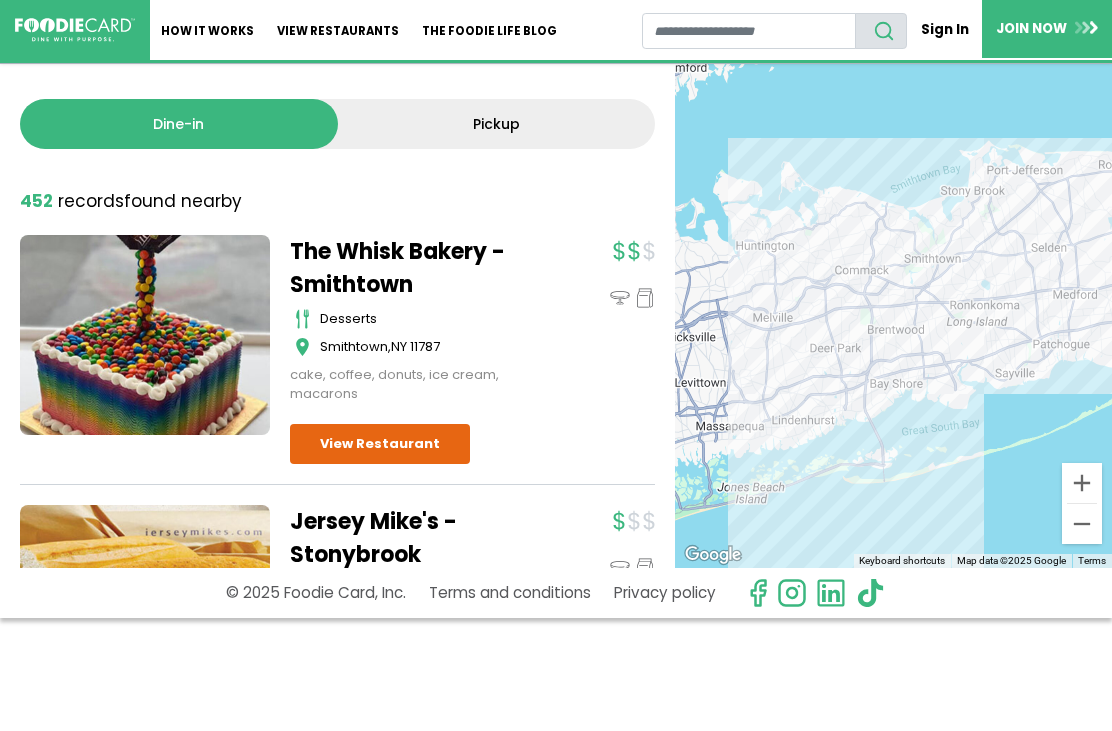 click on "Dine-in" at bounding box center (179, 124) 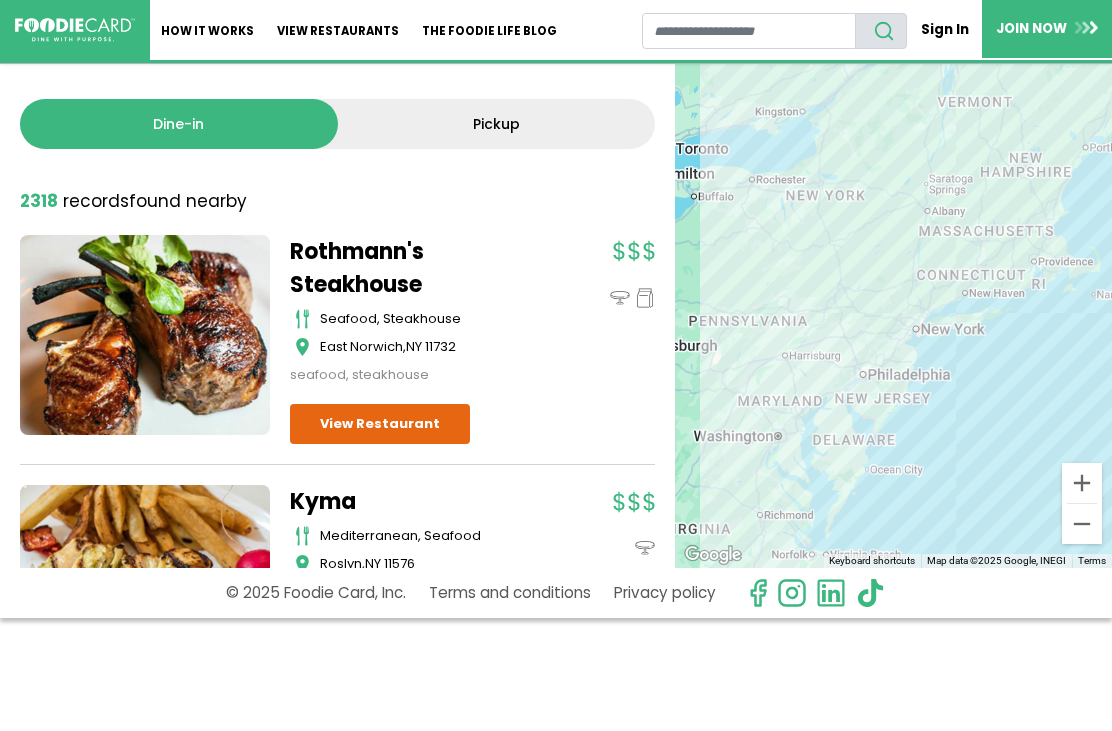 click on "Dine-in" at bounding box center (179, 124) 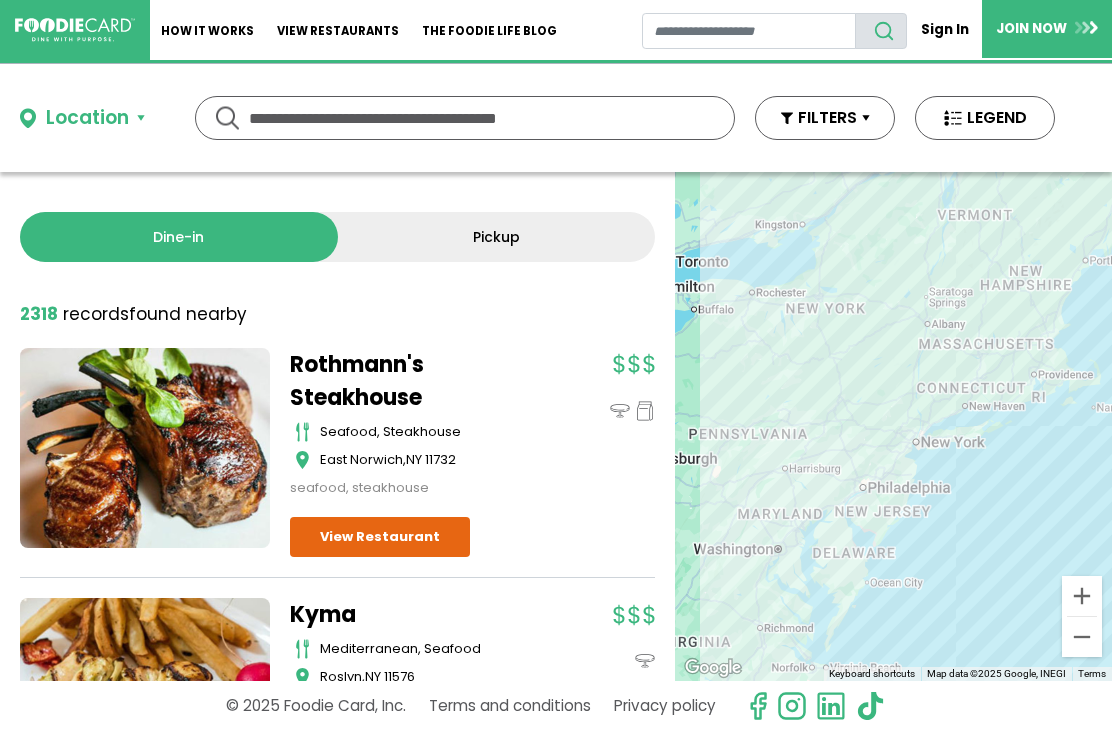 scroll, scrollTop: 0, scrollLeft: 0, axis: both 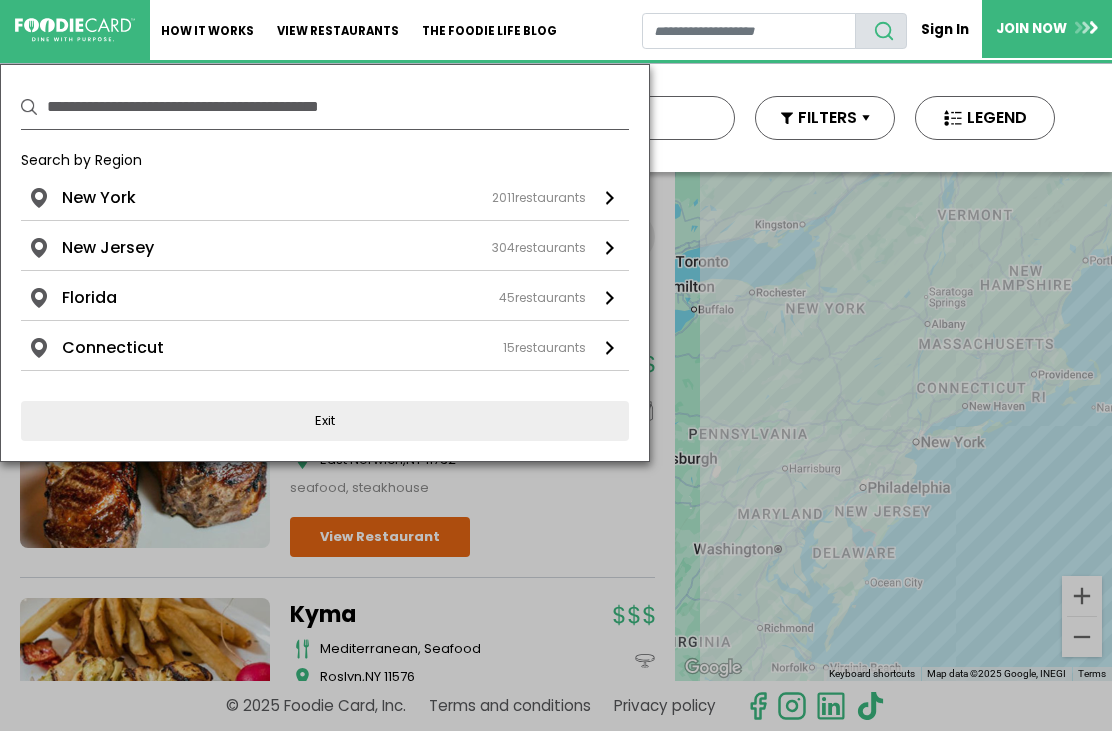 click on "New York
2011  restaurants" at bounding box center (324, 198) 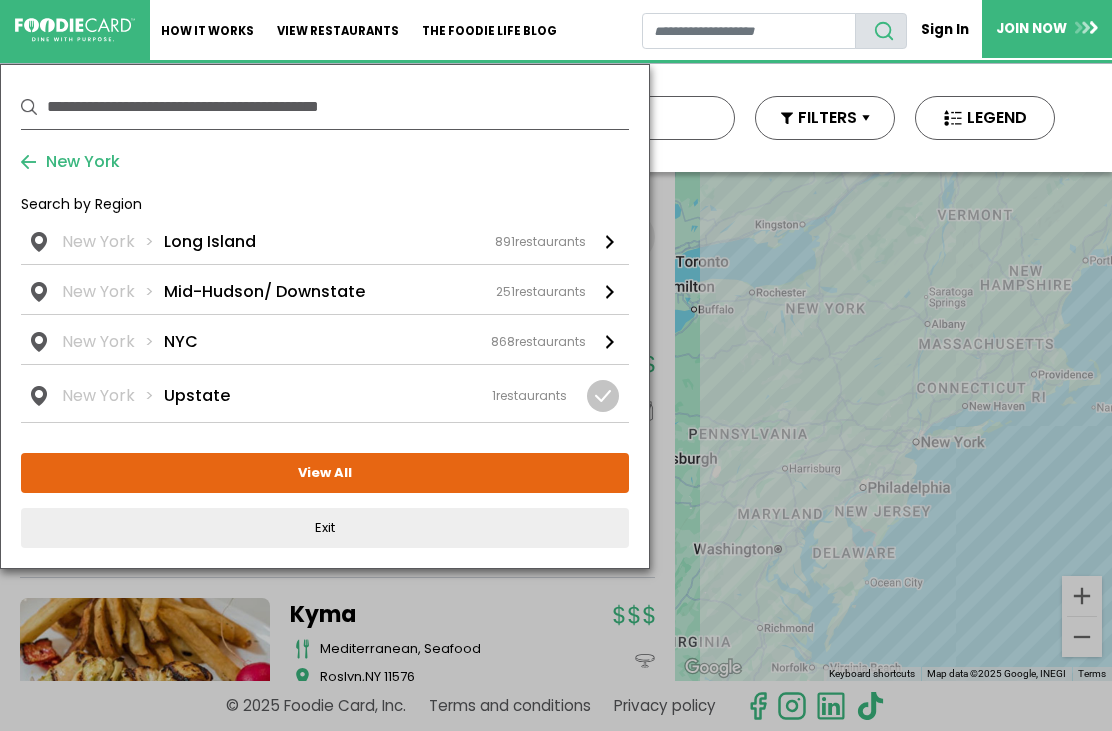 click on "Long Island" at bounding box center (210, 242) 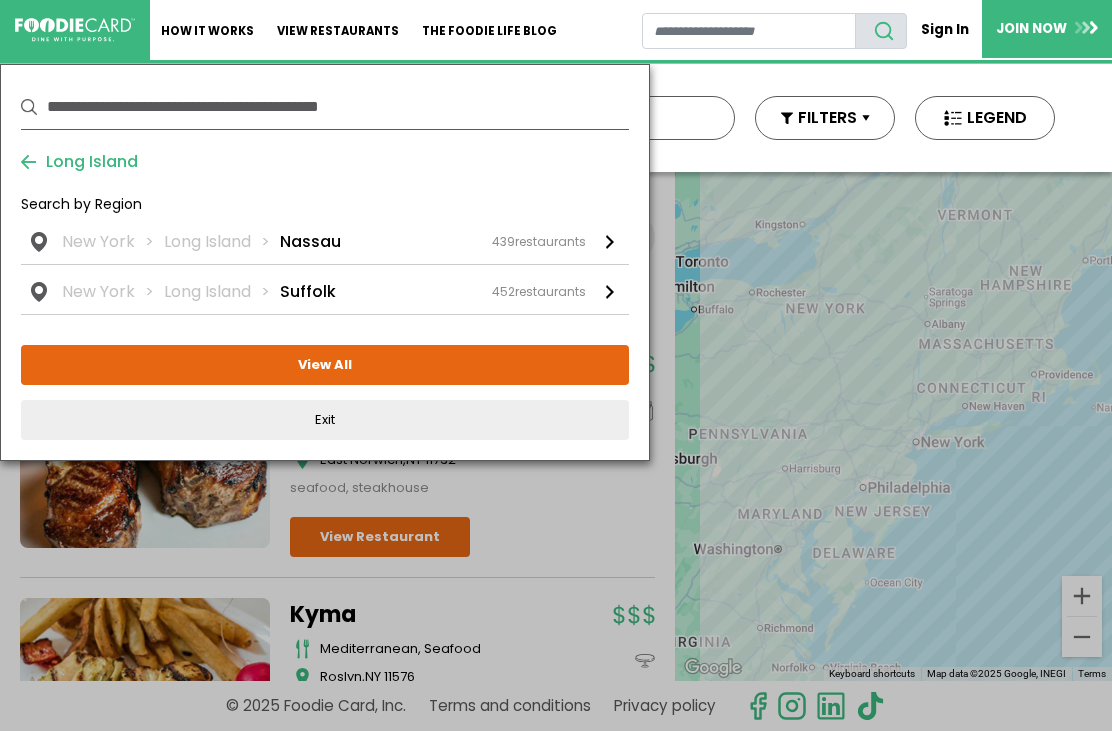 click on "New York
Long Island
Suffolk
452  restaurants" at bounding box center [324, 292] 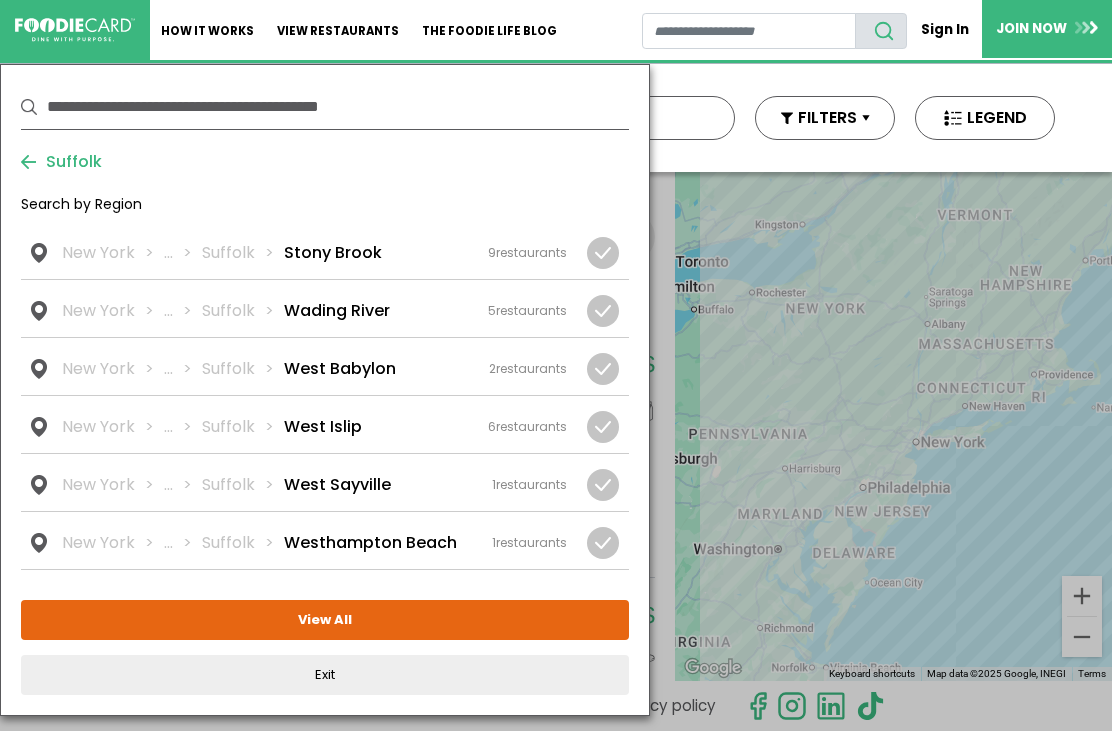 scroll, scrollTop: 3995, scrollLeft: 0, axis: vertical 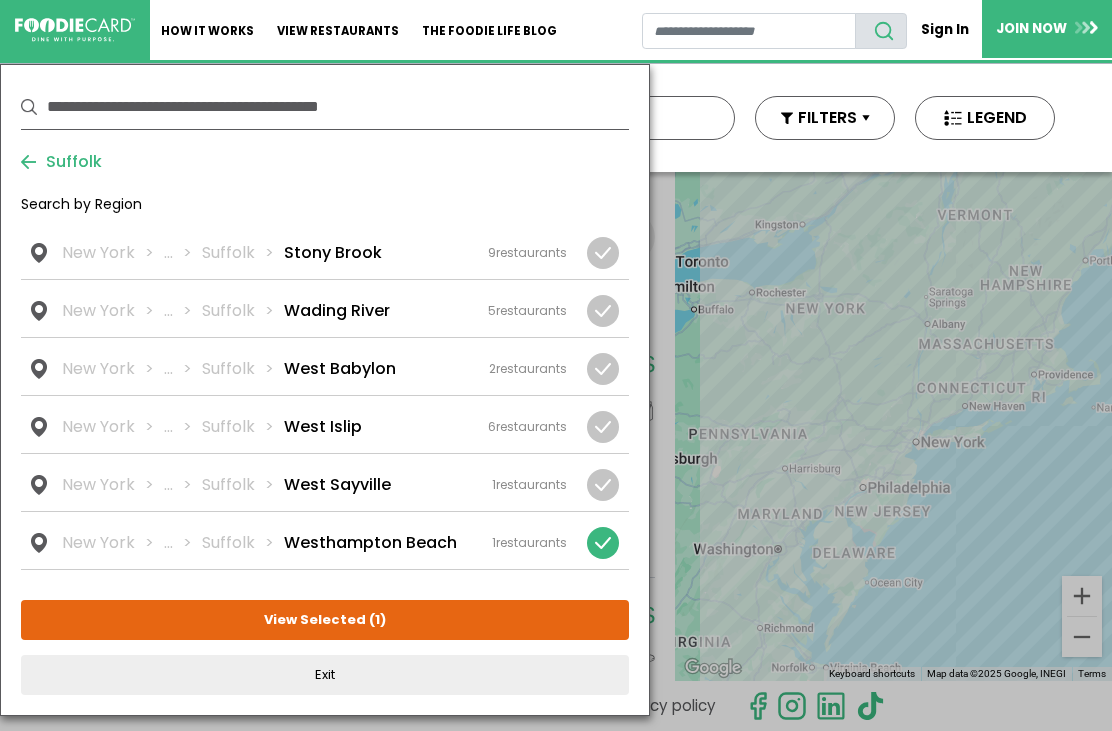 click on "View Selected ( 1 )" at bounding box center [325, 620] 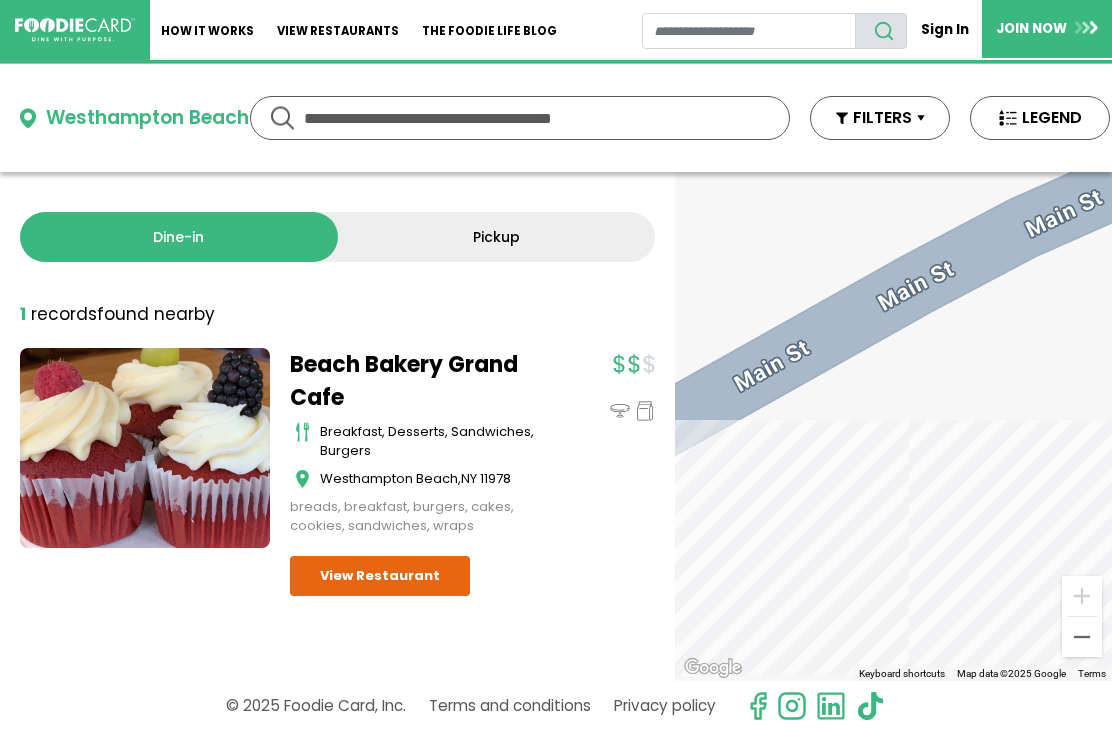 click on "Westhampton Beach" at bounding box center [147, 118] 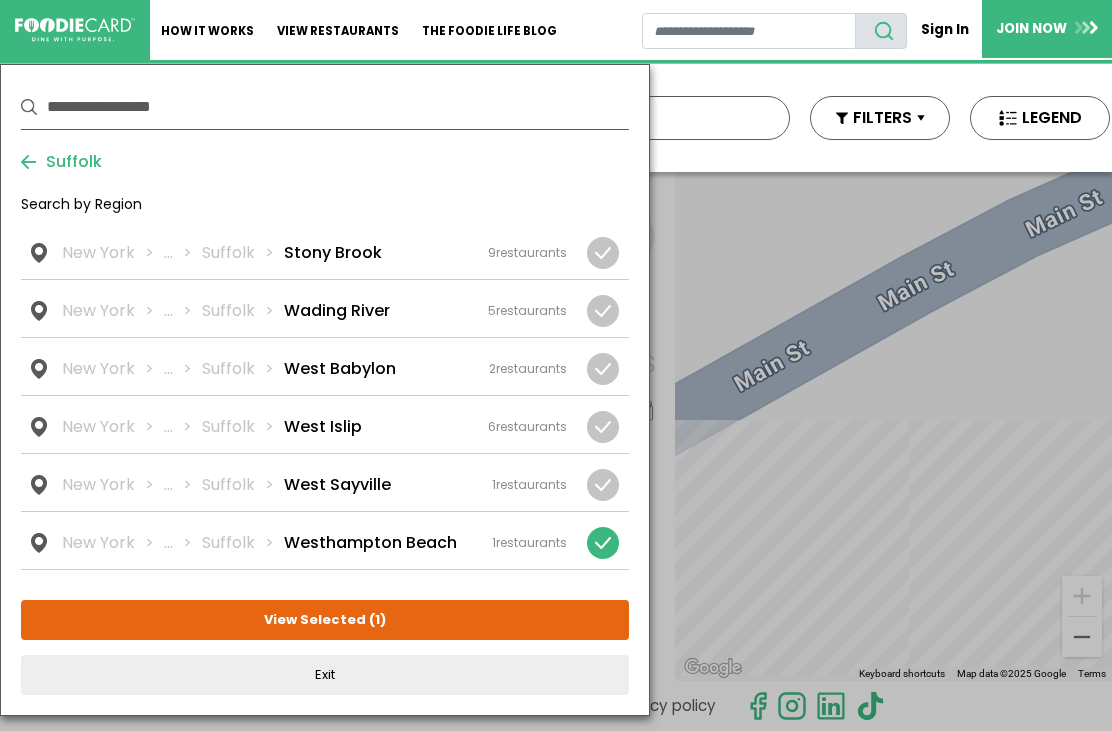 click at bounding box center (603, 543) 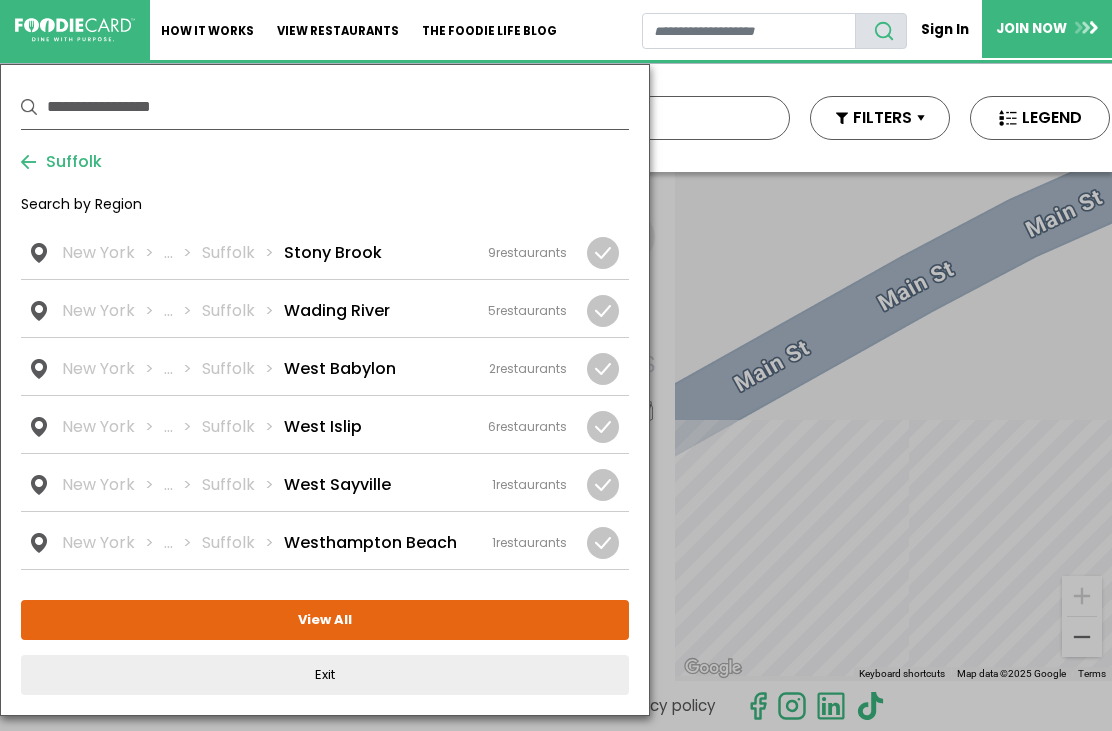 click on "View restaurants" at bounding box center (338, 30) 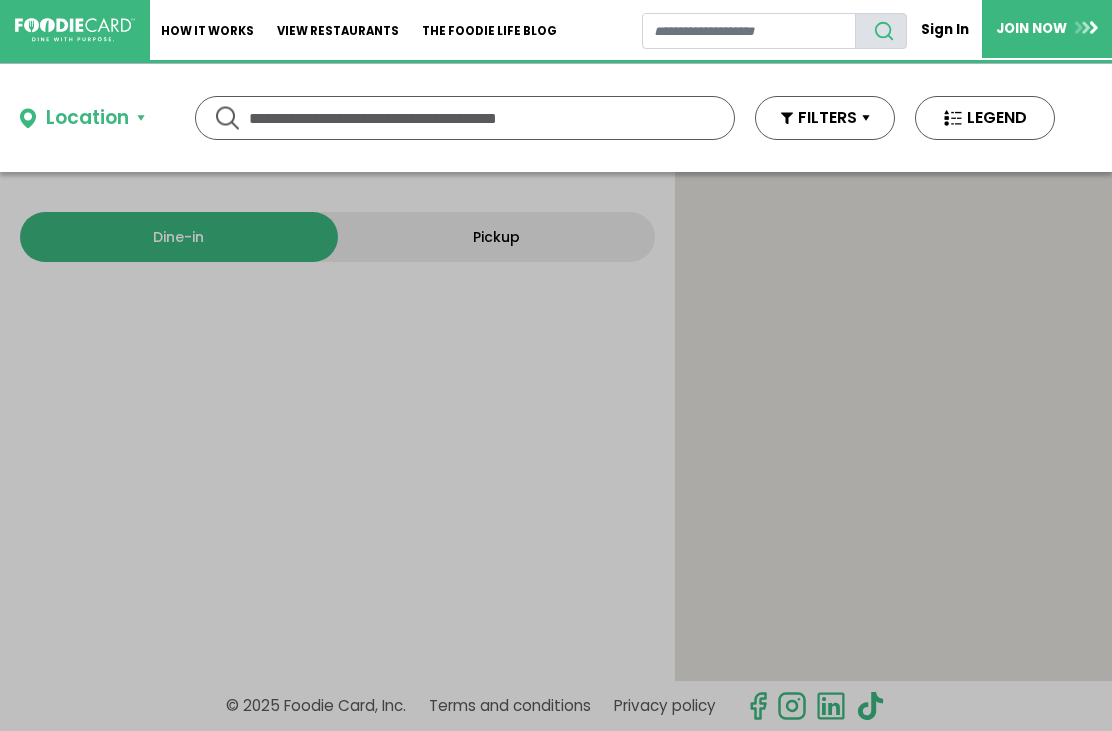 scroll, scrollTop: 0, scrollLeft: 0, axis: both 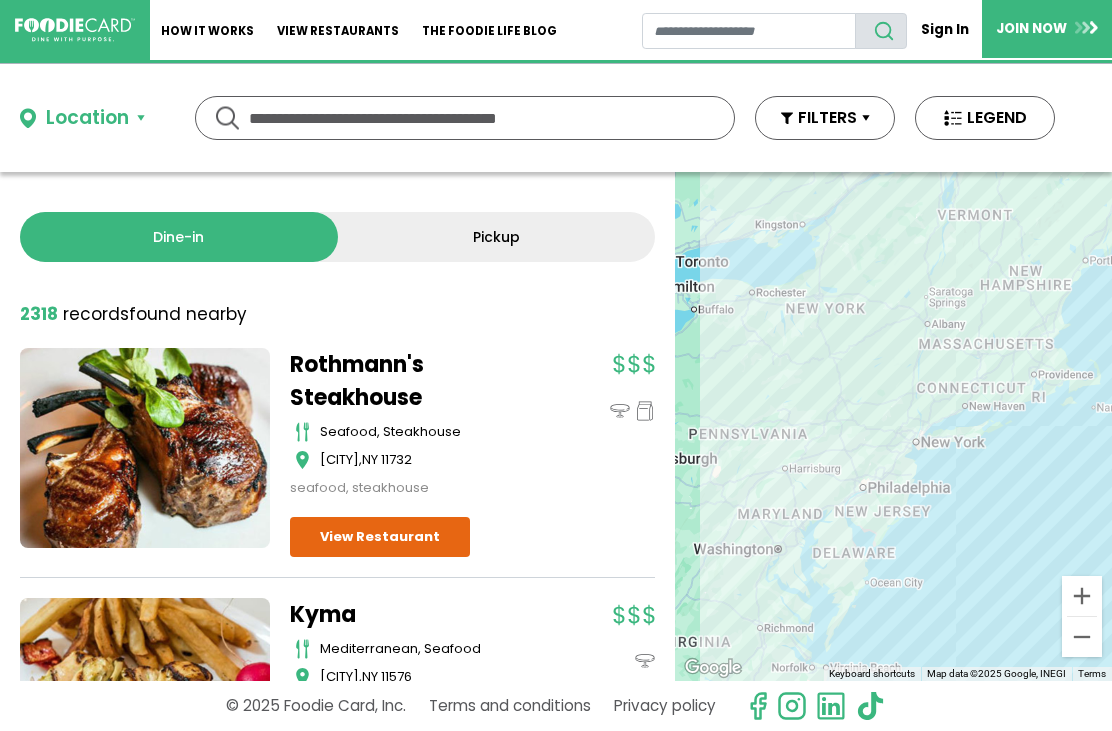 click on "Location" at bounding box center (87, 118) 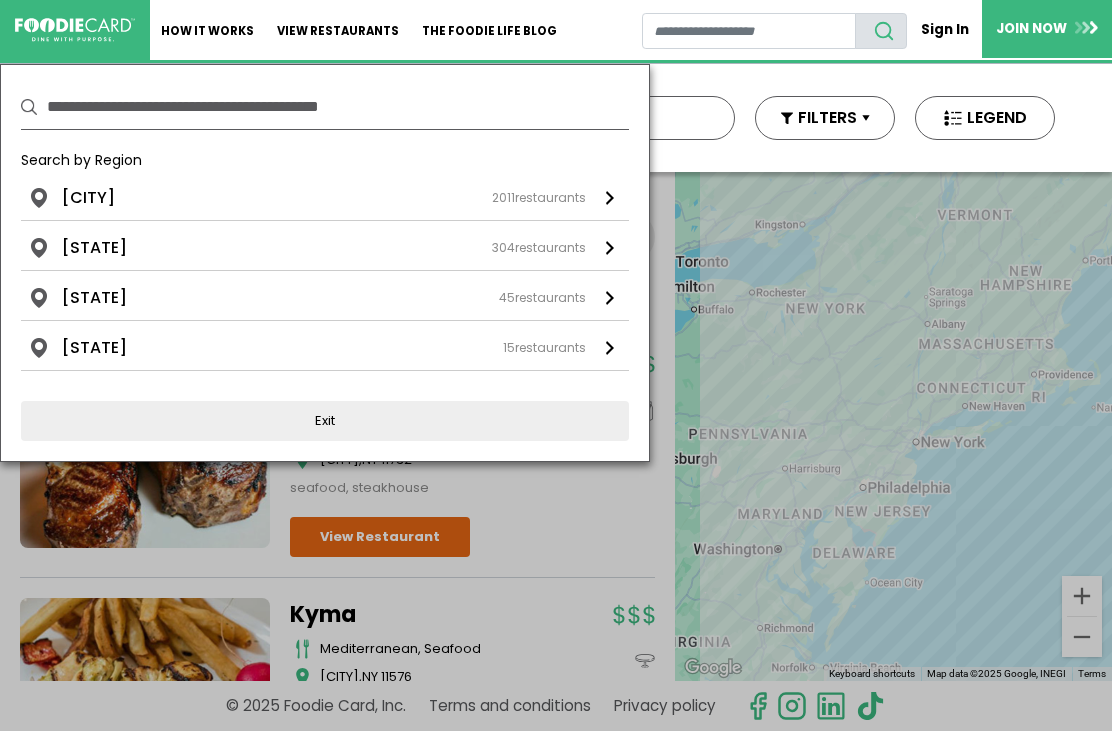 click on "[STATE]
2011  restaurants" at bounding box center (324, 198) 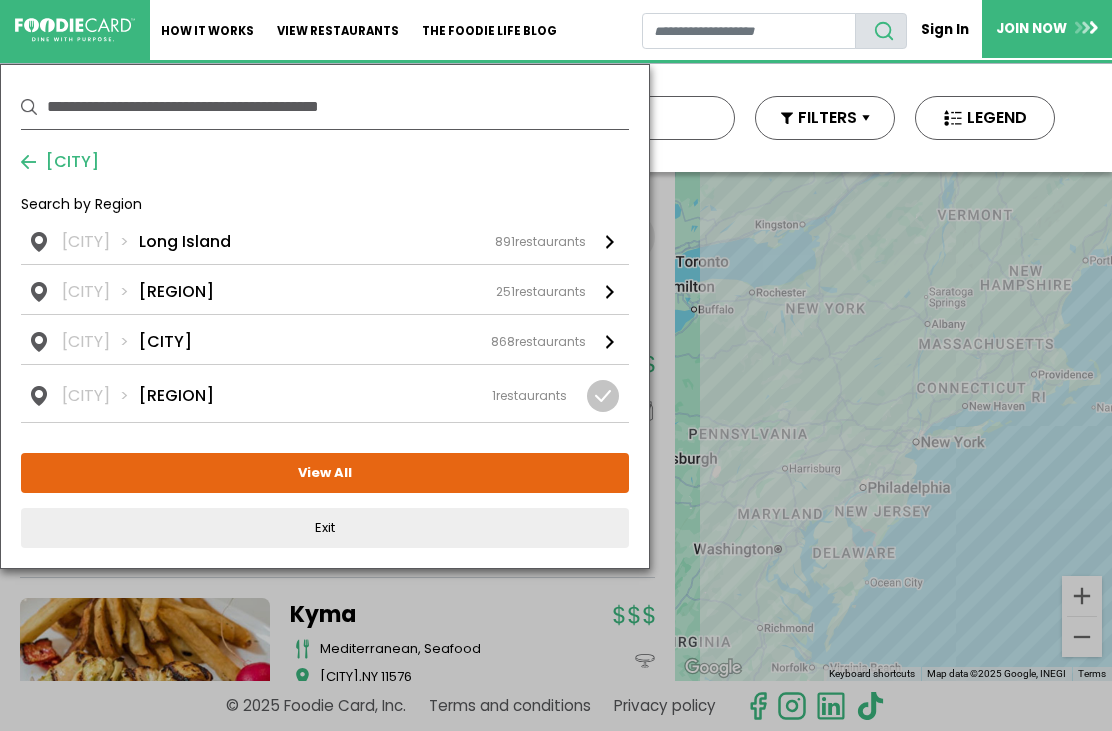 click on "New York
NYC
868  restaurants" at bounding box center [324, 342] 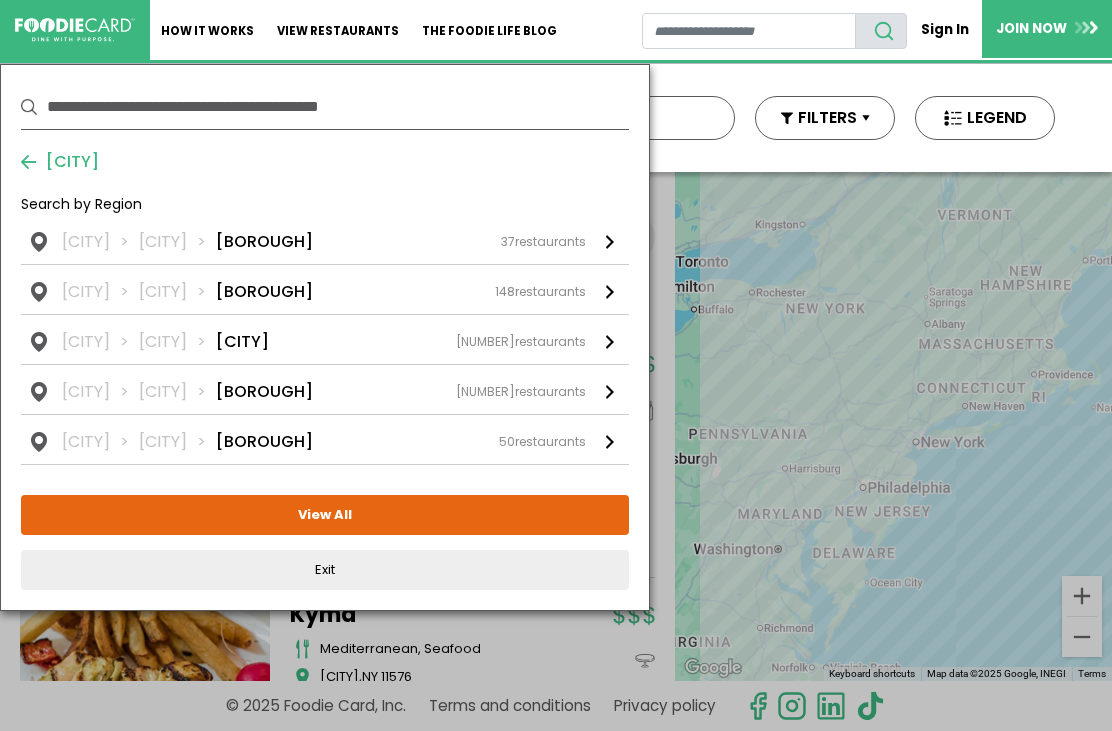 click on "New York
NYC
Manhattan
379  restaurants" at bounding box center [324, 342] 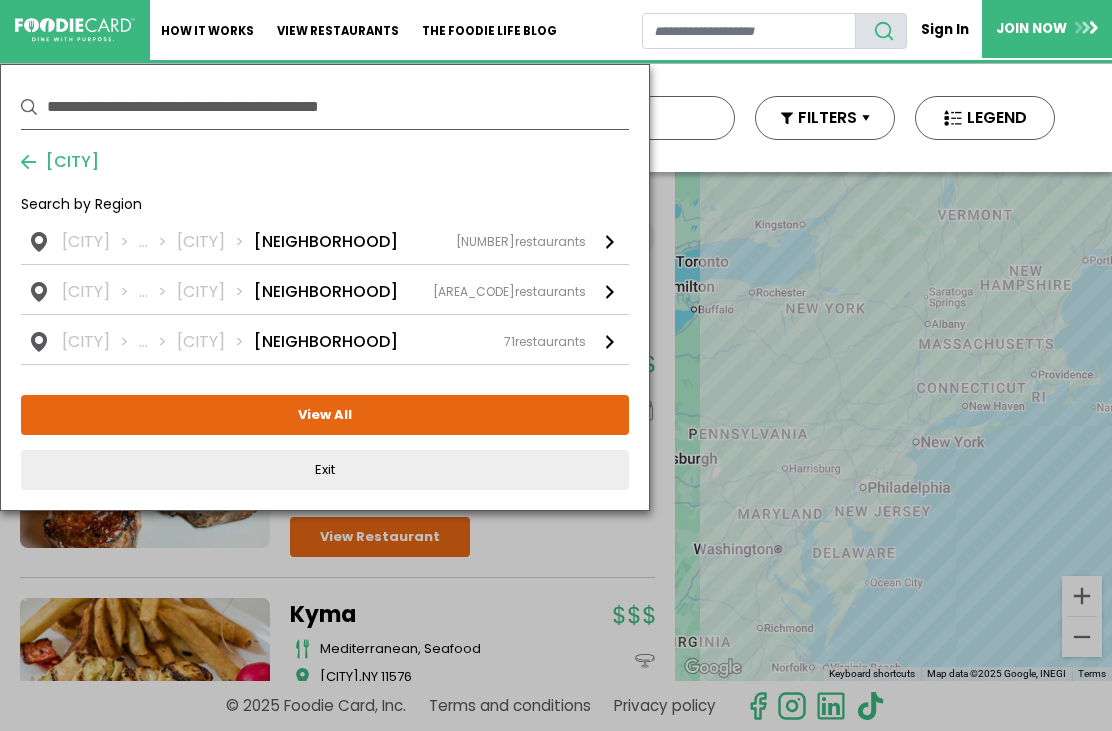 click on "Lower Manhattan" at bounding box center (326, 242) 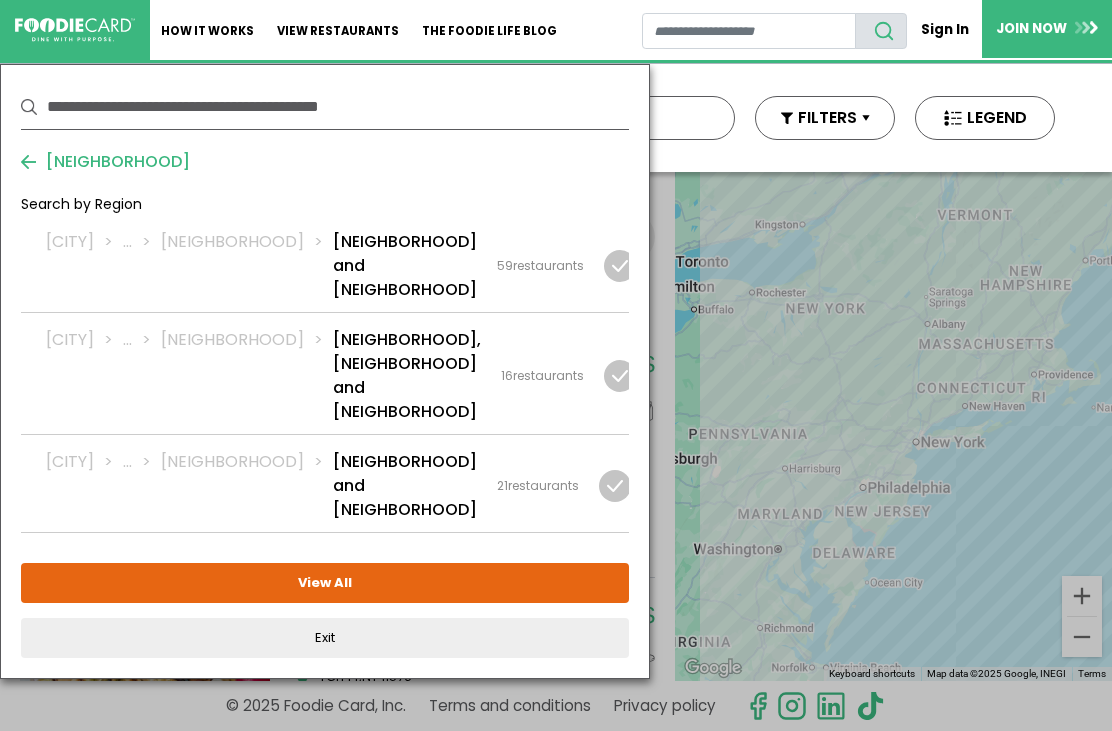 click on "Greenwich Village and Soho" at bounding box center (405, 486) 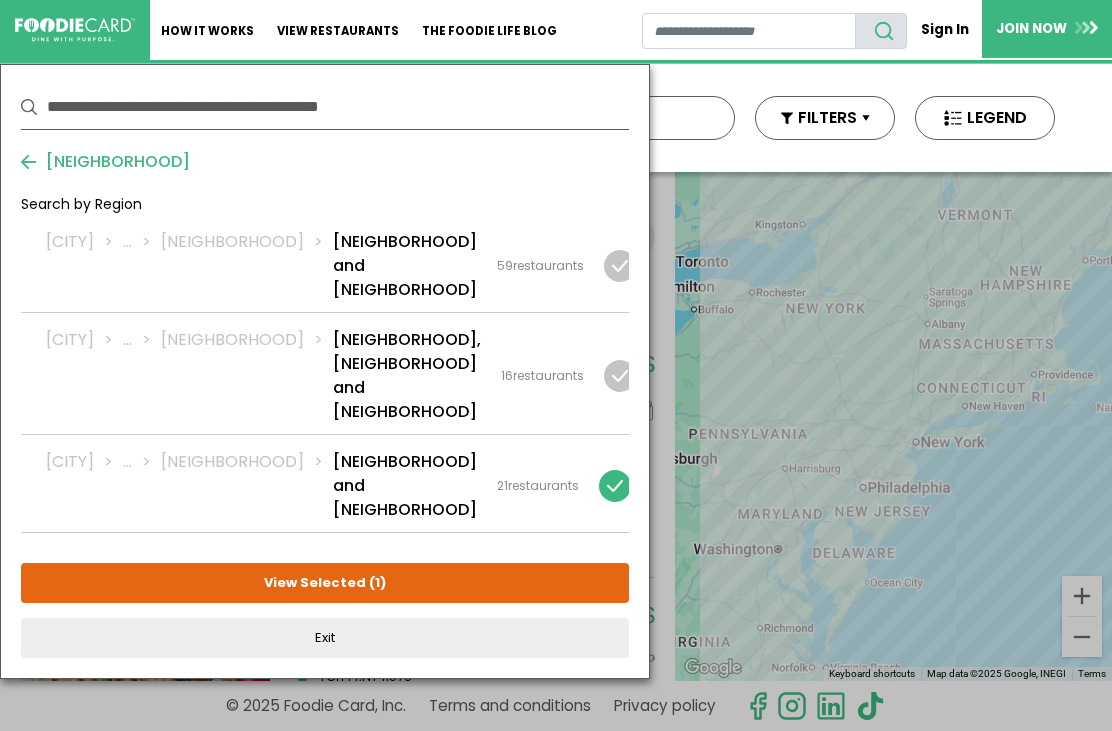 click on "View Selected ( 1 )" at bounding box center [325, 583] 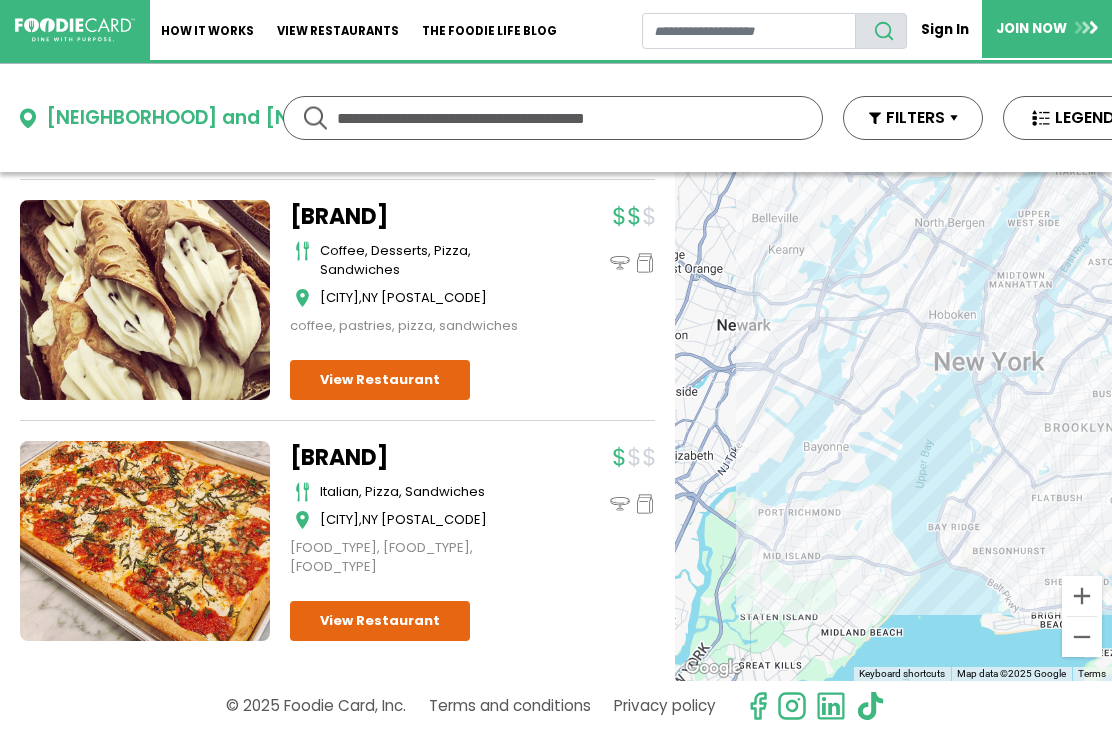 scroll, scrollTop: 4799, scrollLeft: 0, axis: vertical 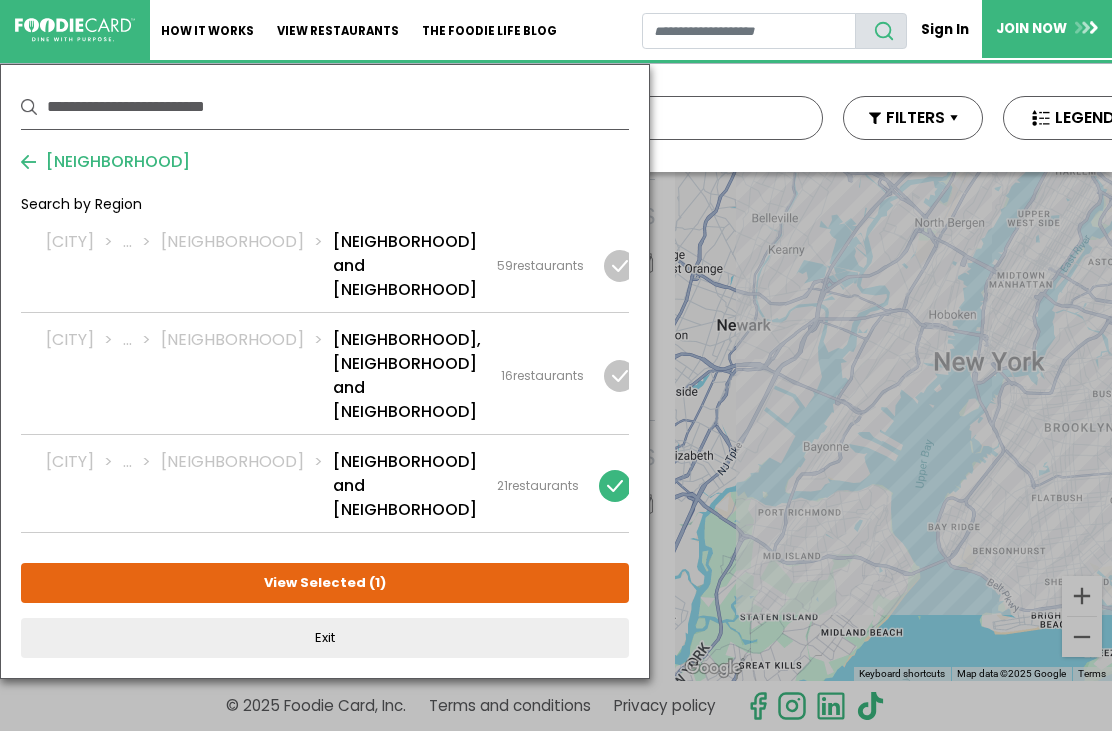 click on "FiDi, Battery Park and Tribeca" at bounding box center (407, 376) 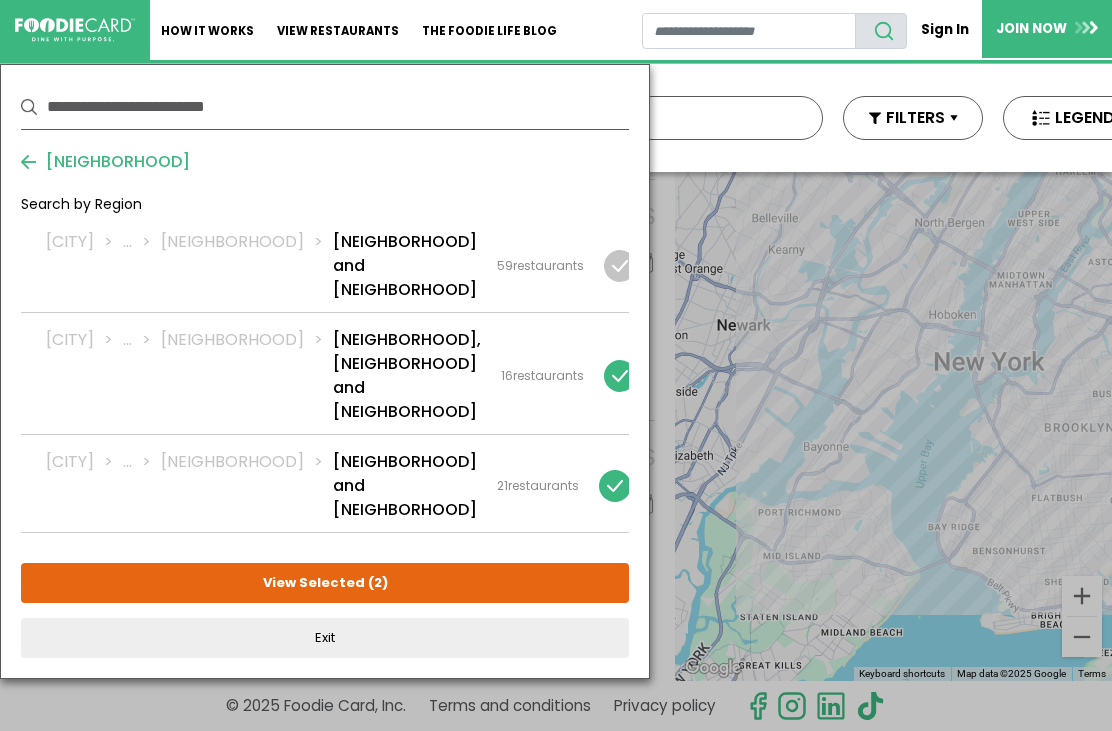click at bounding box center [615, 486] 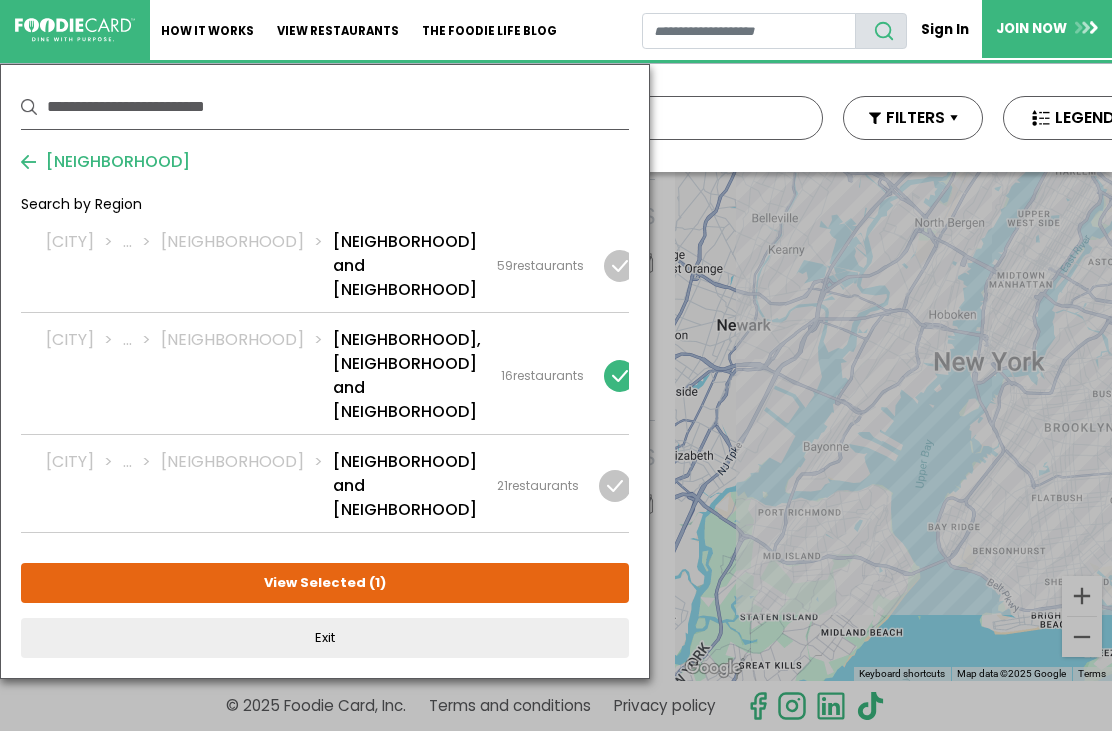 click on "FiDi, Battery Park and Tribeca" at bounding box center [407, 376] 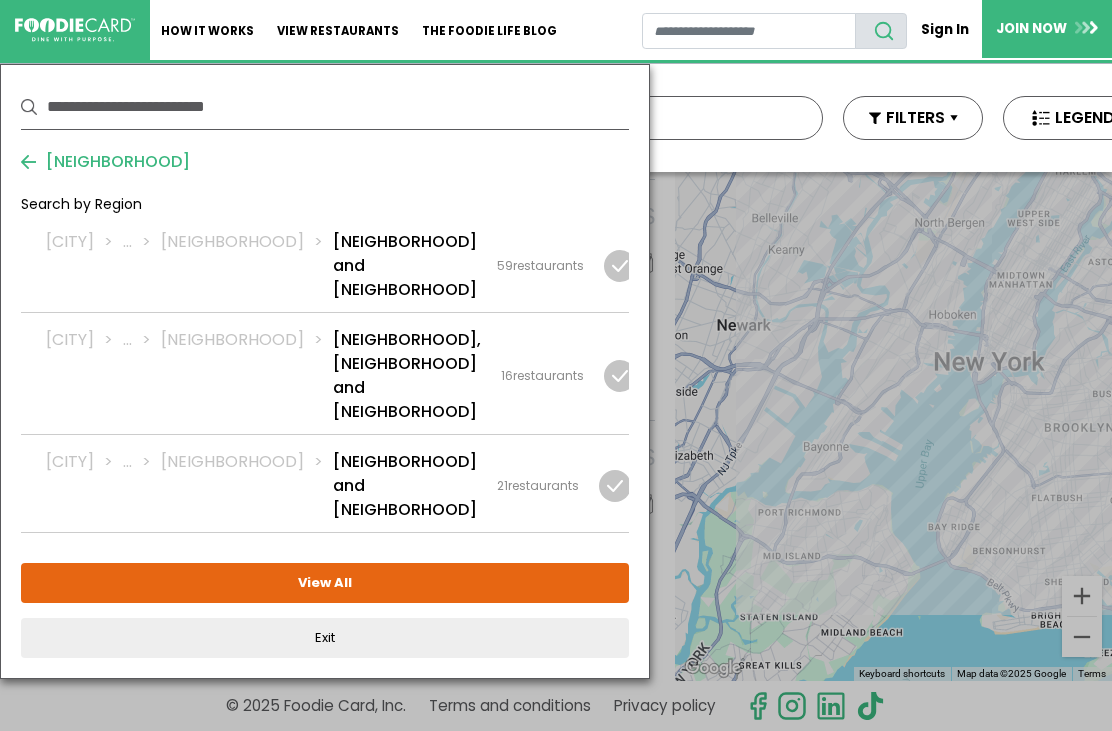 click at bounding box center (615, 376) 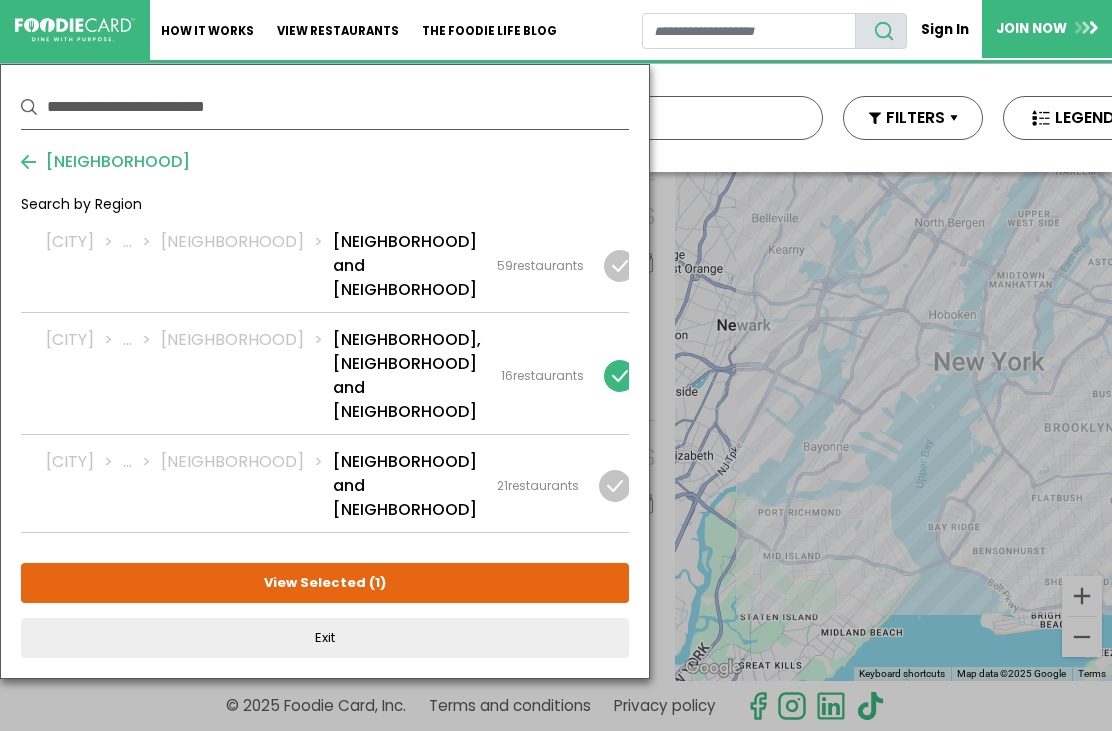click on "View Selected ( 1 )" at bounding box center [325, 583] 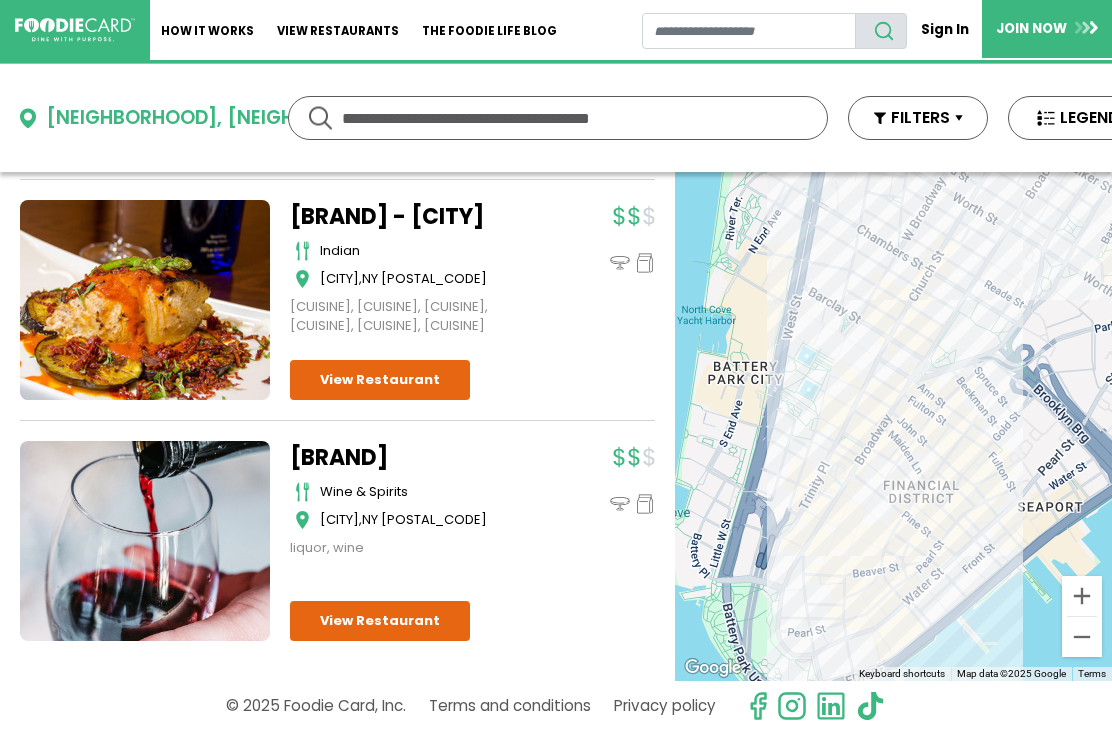 scroll, scrollTop: 3618, scrollLeft: 0, axis: vertical 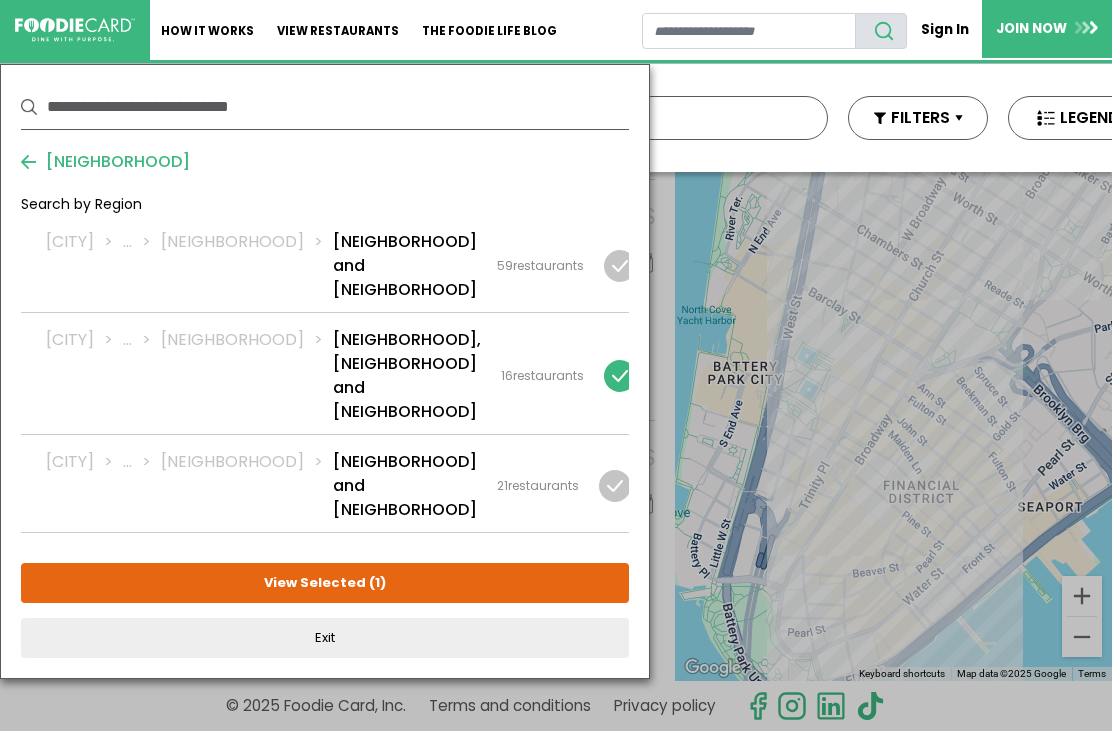 click at bounding box center [620, 376] 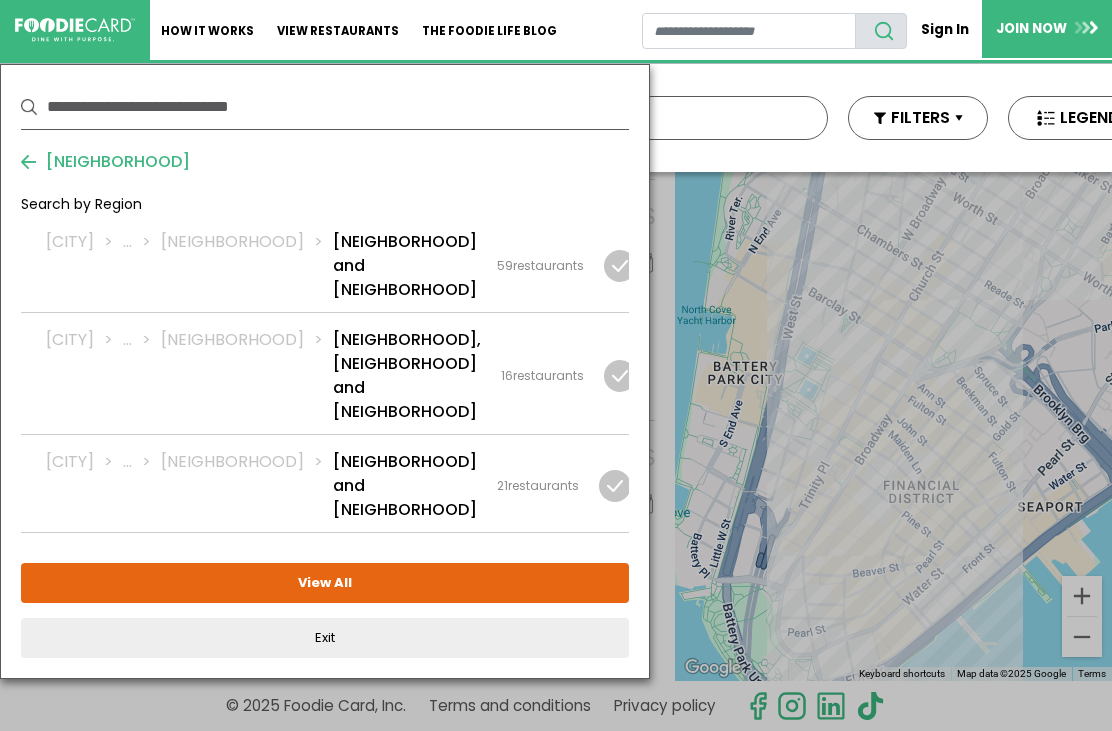 click on "Exit" at bounding box center (325, 638) 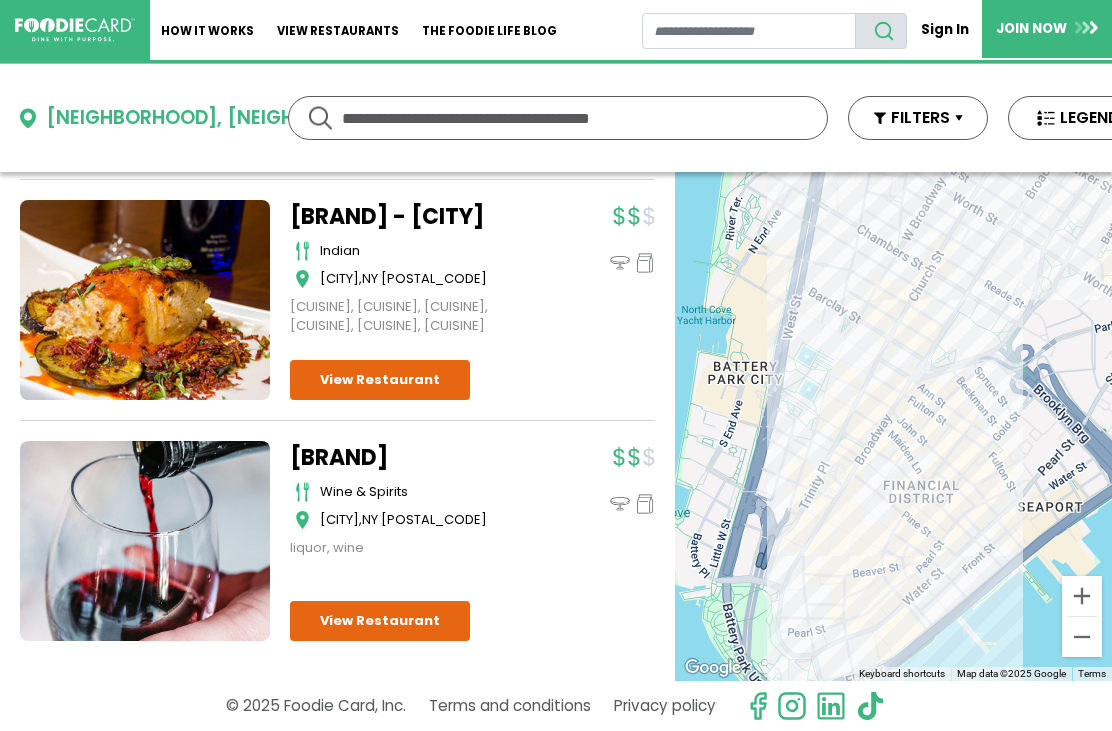 scroll, scrollTop: 0, scrollLeft: 0, axis: both 